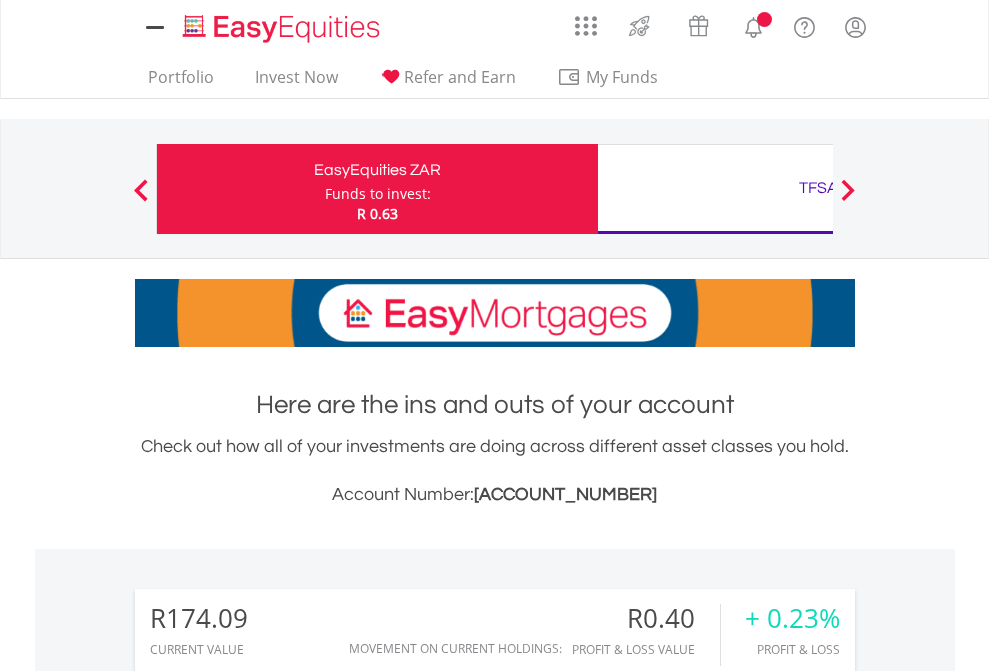 scroll, scrollTop: 0, scrollLeft: 0, axis: both 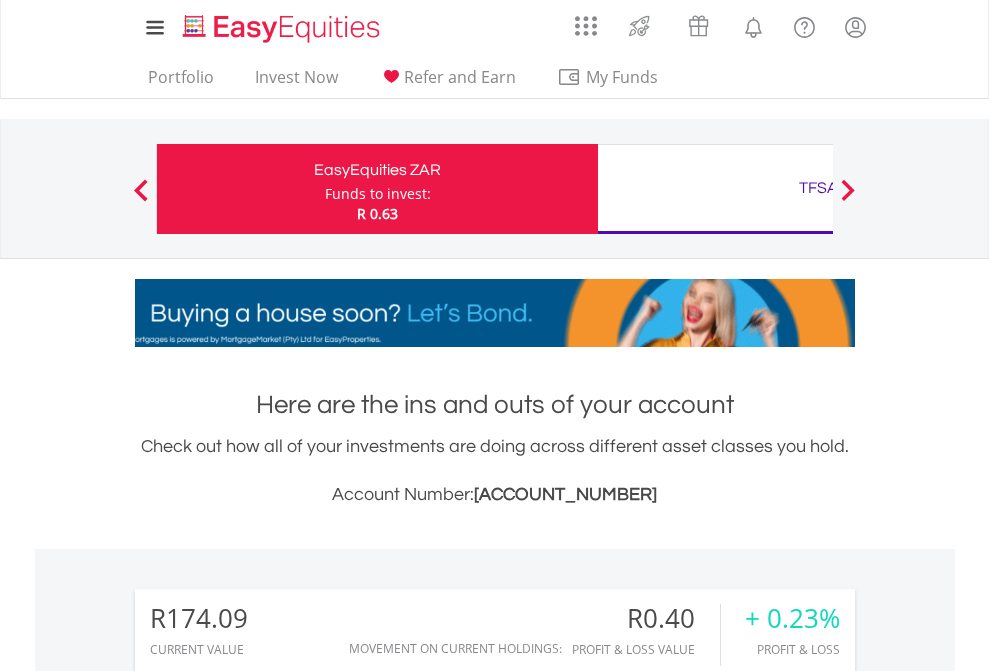 click on "Funds to invest:" at bounding box center (378, 194) 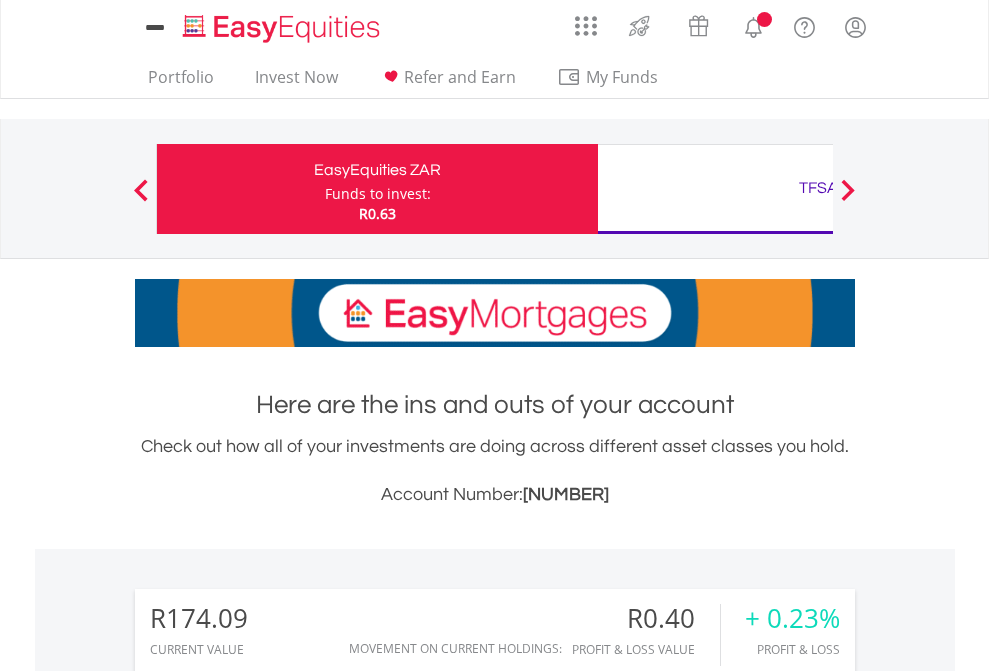 scroll, scrollTop: 0, scrollLeft: 0, axis: both 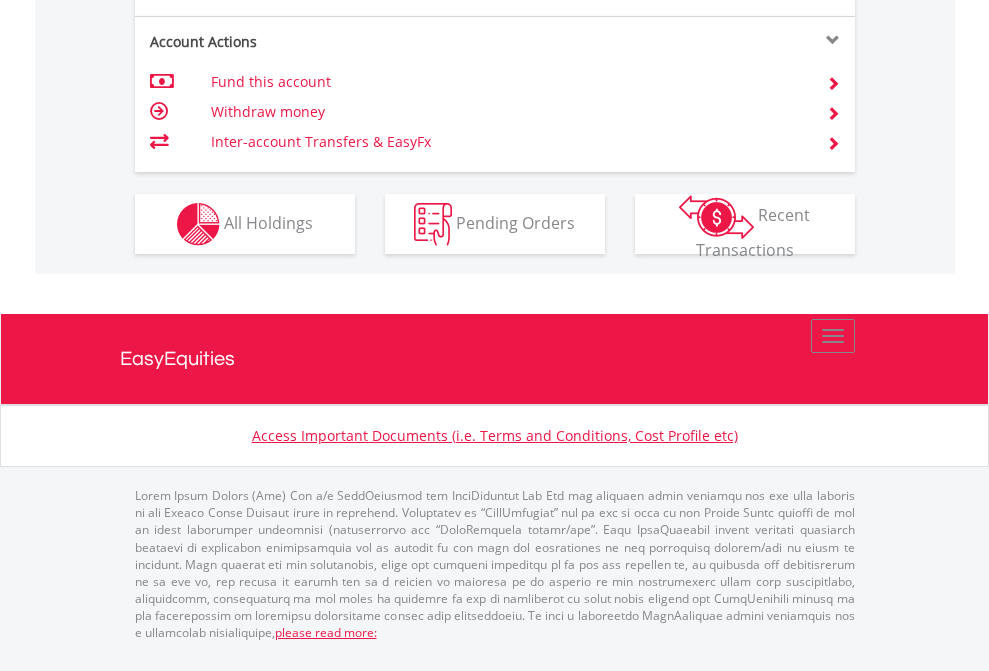 click on "Investment types" at bounding box center [706, -337] 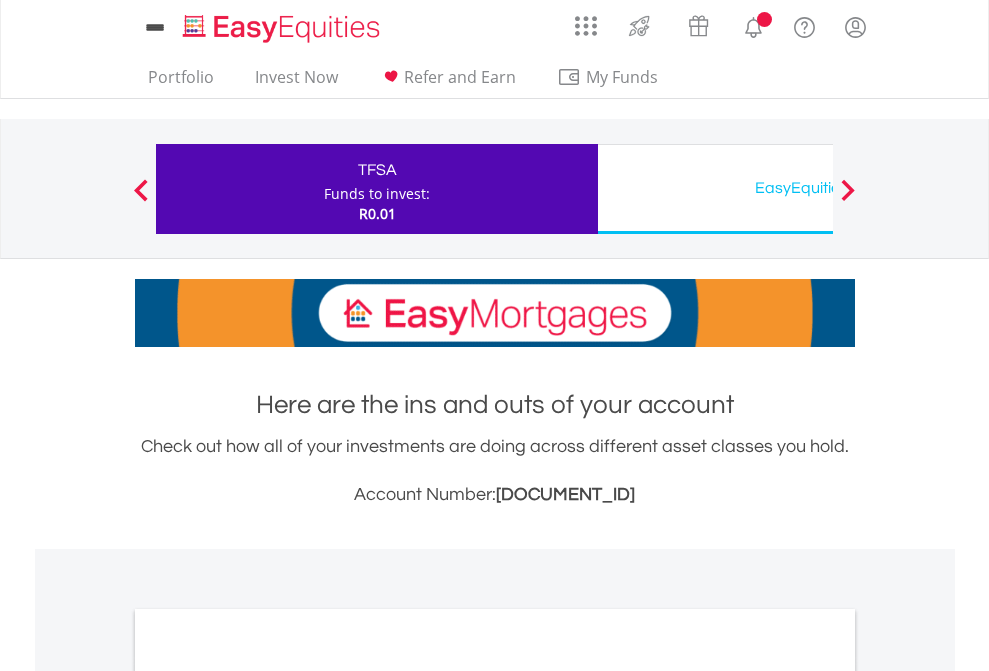 scroll, scrollTop: 0, scrollLeft: 0, axis: both 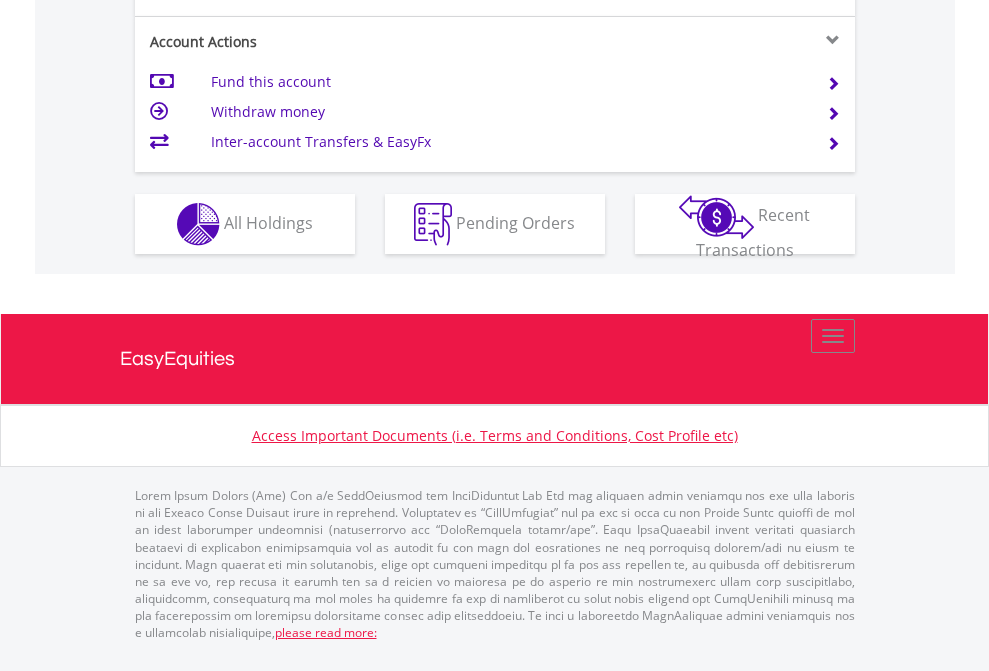click on "Investment types" at bounding box center (706, -337) 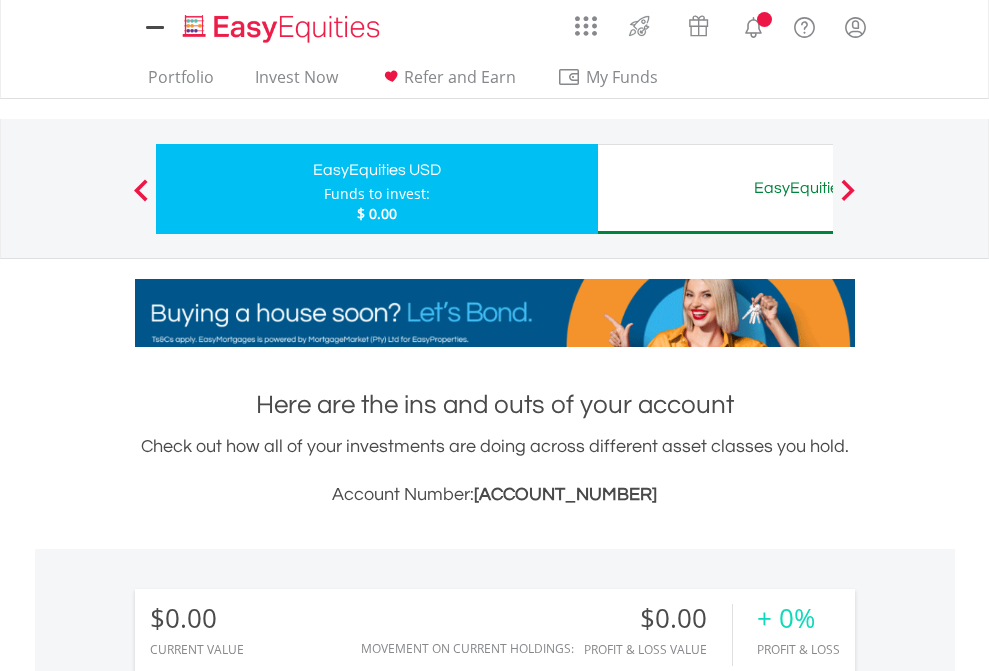 scroll, scrollTop: 0, scrollLeft: 0, axis: both 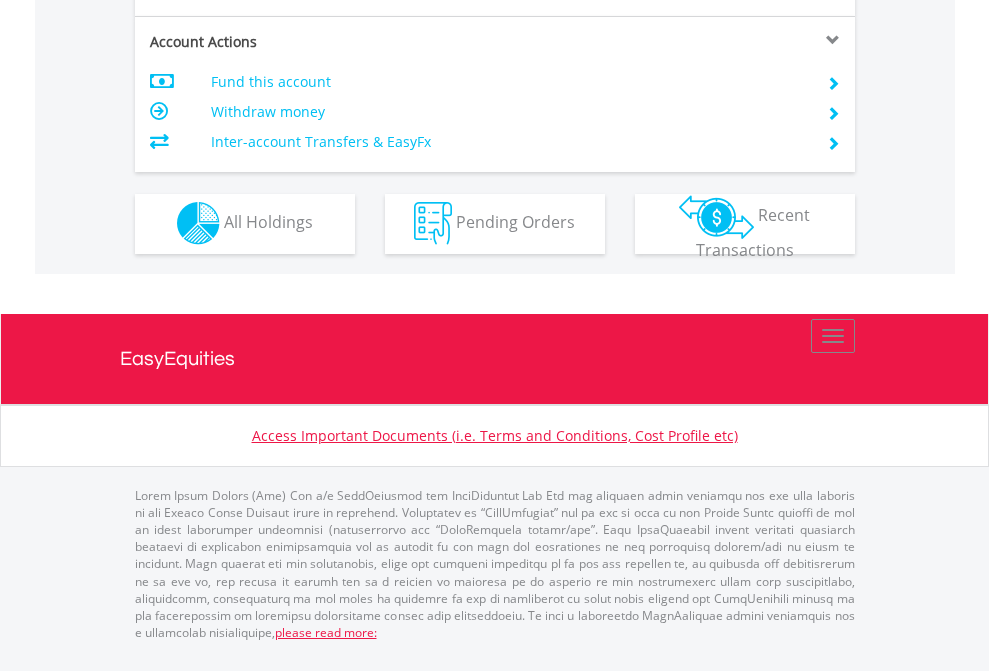 click on "Investment types" at bounding box center [706, -353] 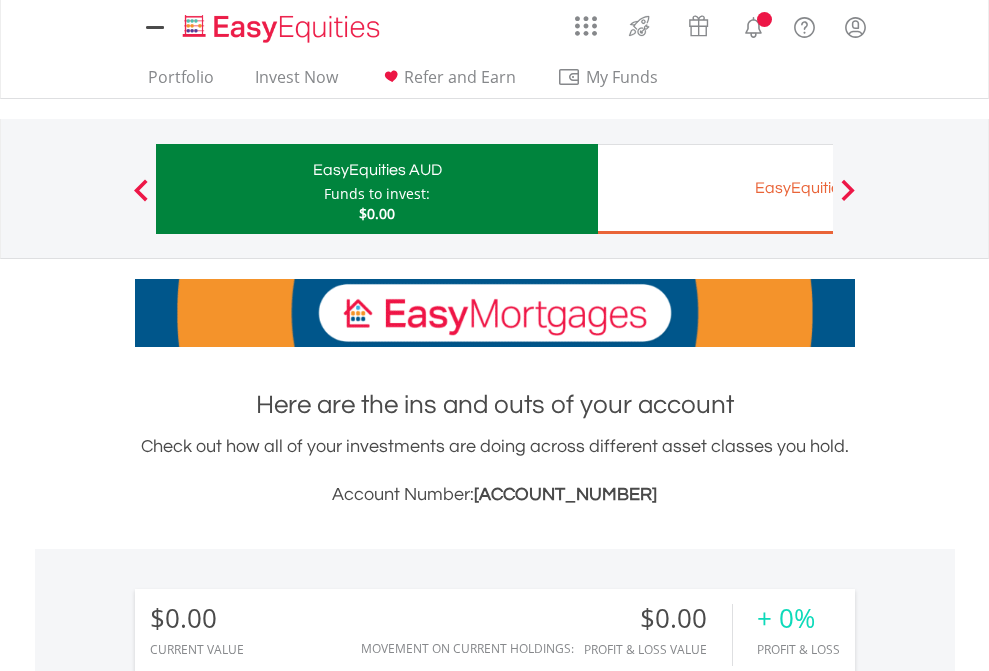 scroll, scrollTop: 0, scrollLeft: 0, axis: both 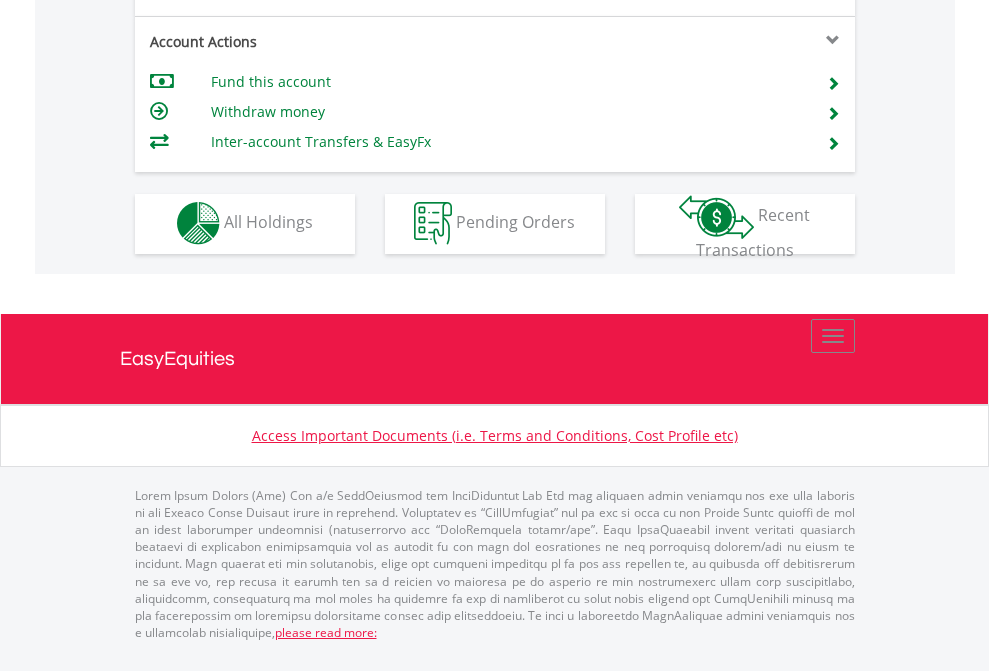 click on "Investment types" at bounding box center (706, -353) 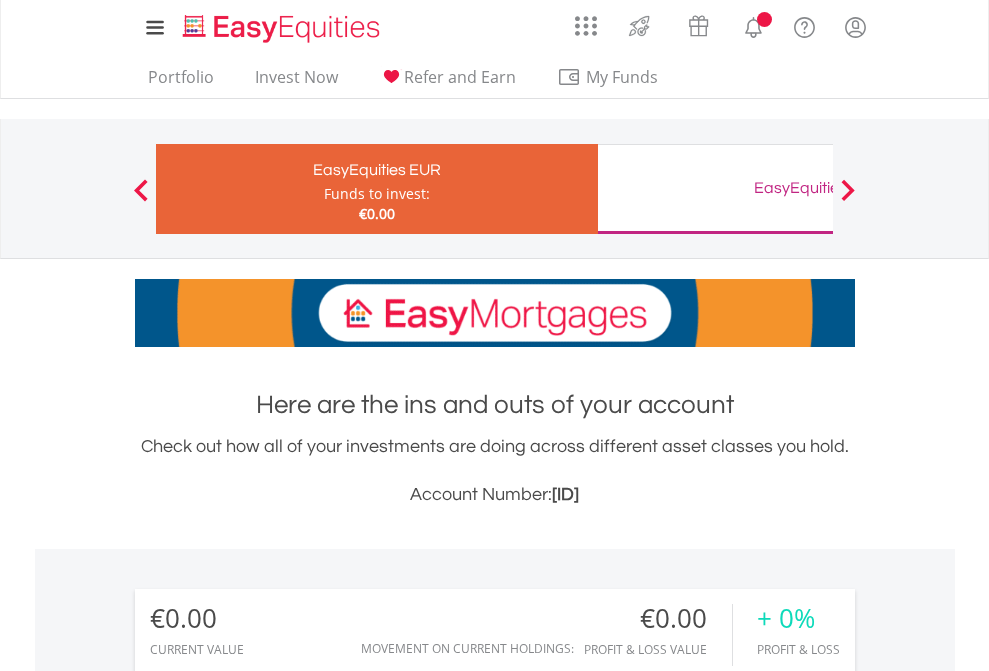 scroll, scrollTop: 0, scrollLeft: 0, axis: both 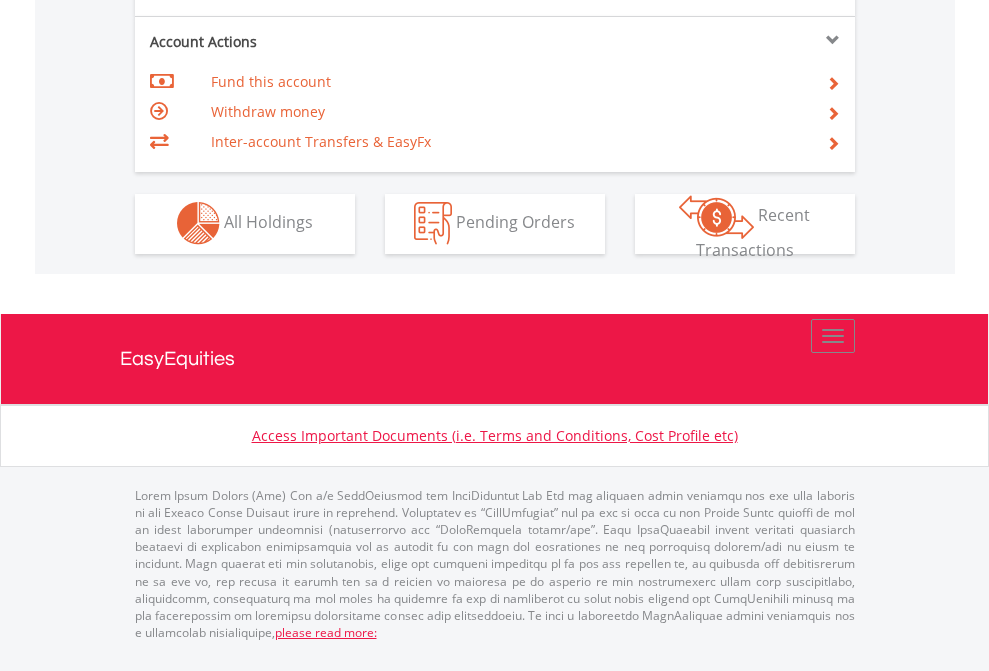 click on "Investment types" at bounding box center [706, -353] 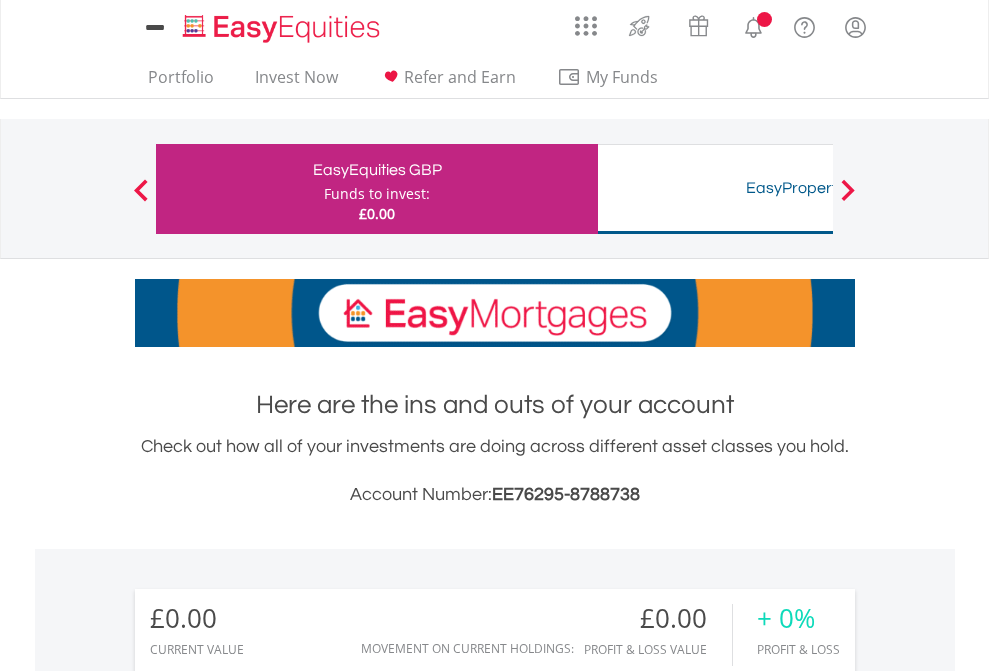 scroll, scrollTop: 0, scrollLeft: 0, axis: both 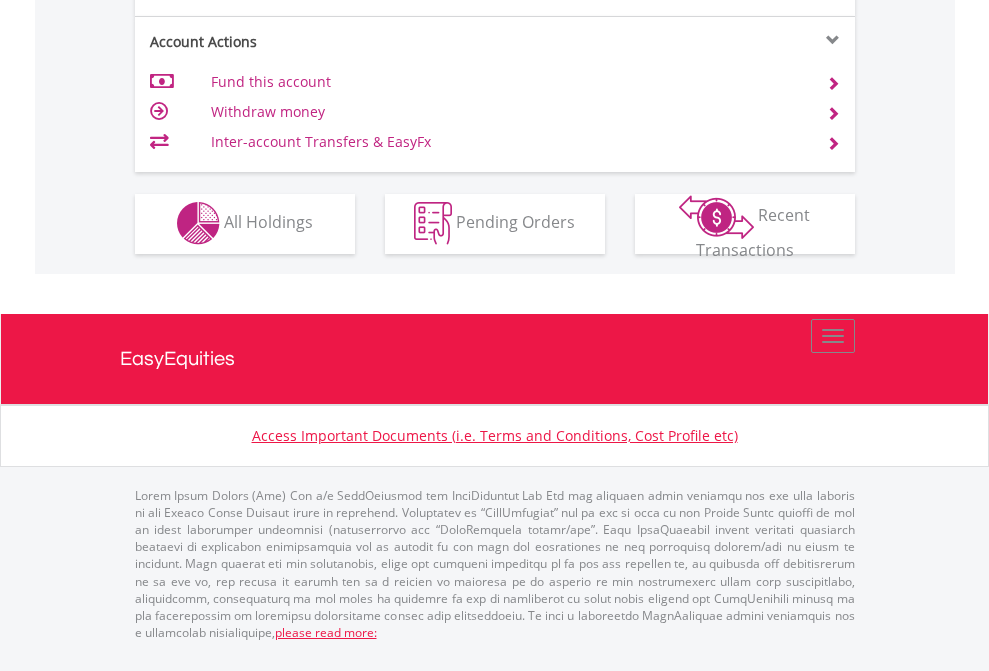 click on "Investment types" at bounding box center (706, -353) 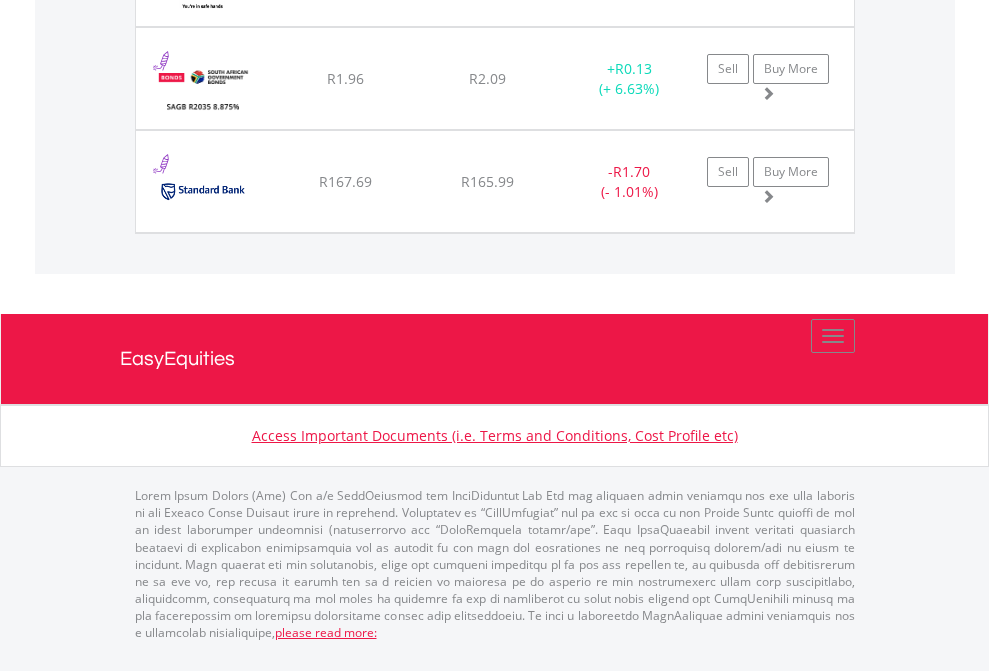 click on "TFSA" at bounding box center (818, -1380) 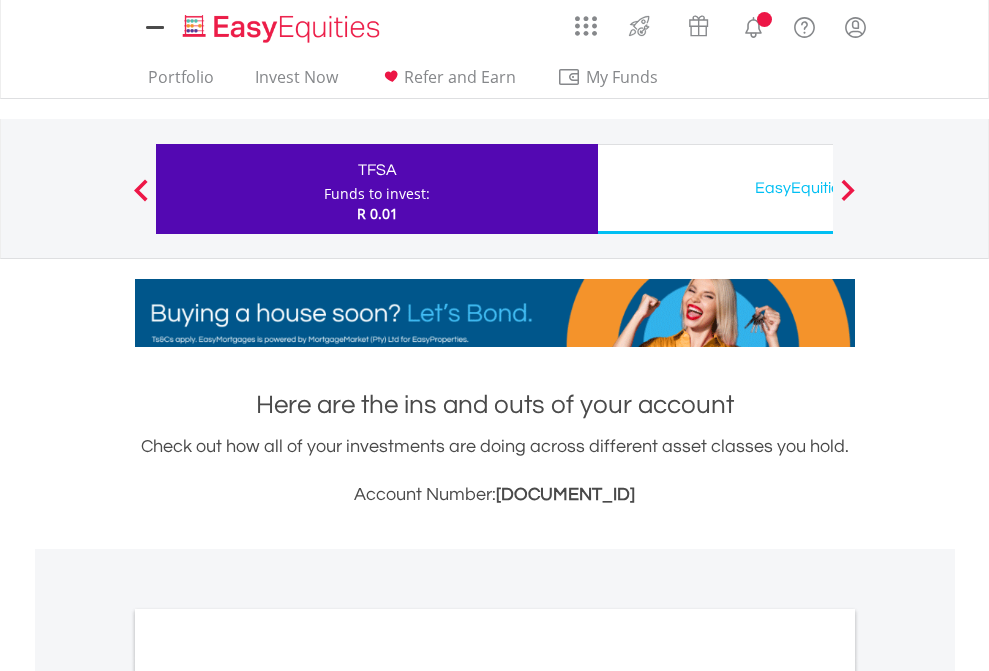 scroll, scrollTop: 0, scrollLeft: 0, axis: both 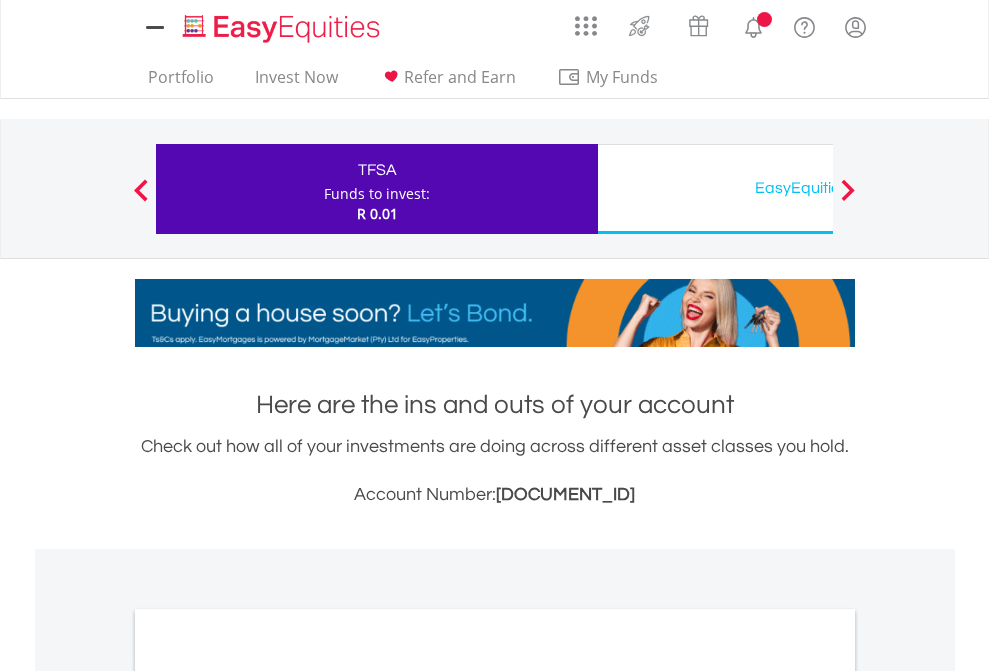 click on "All Holdings" at bounding box center (268, 1096) 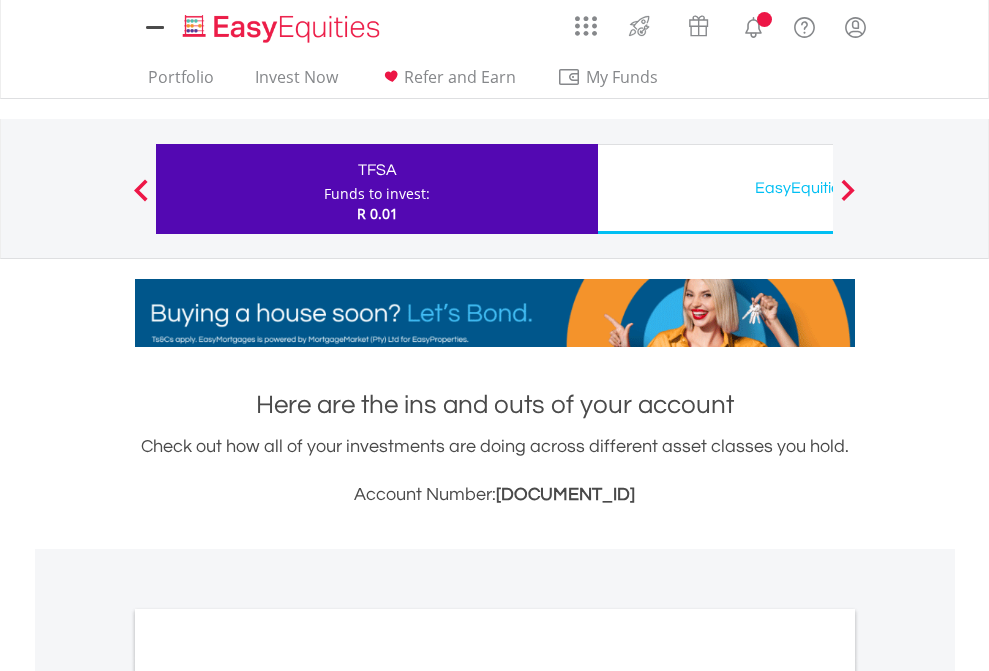 scroll, scrollTop: 1202, scrollLeft: 0, axis: vertical 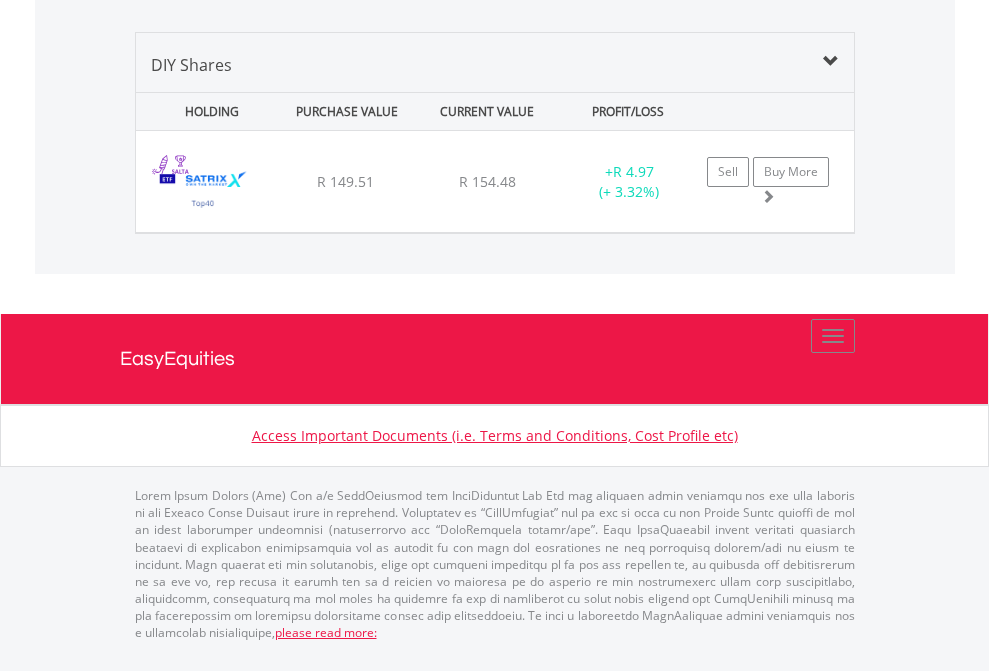 click on "EasyEquities USD" at bounding box center (818, -968) 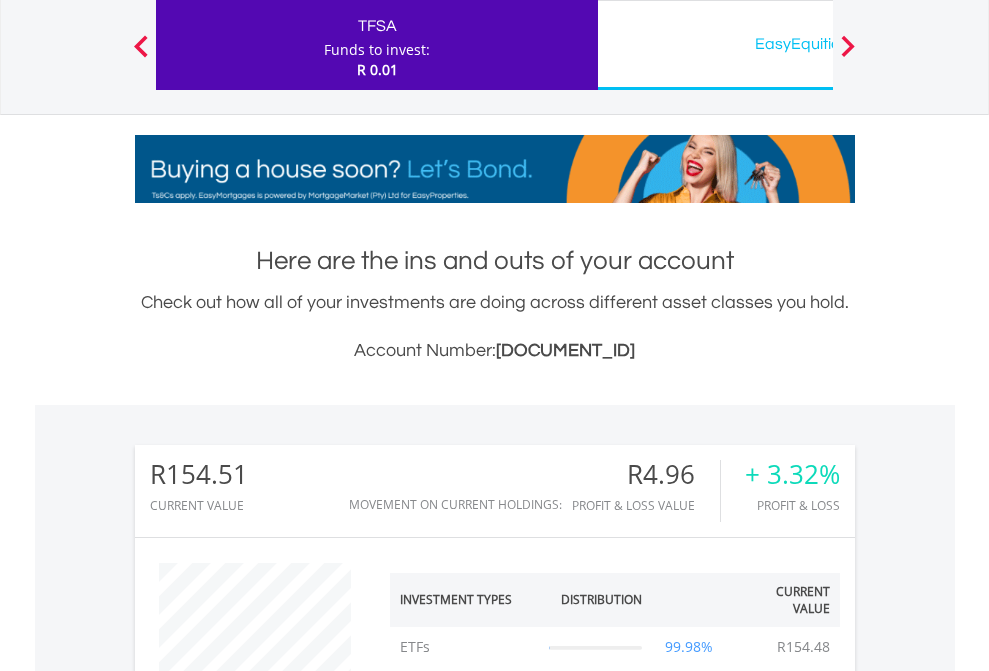 click on "All Holdings" at bounding box center [268, 1362] 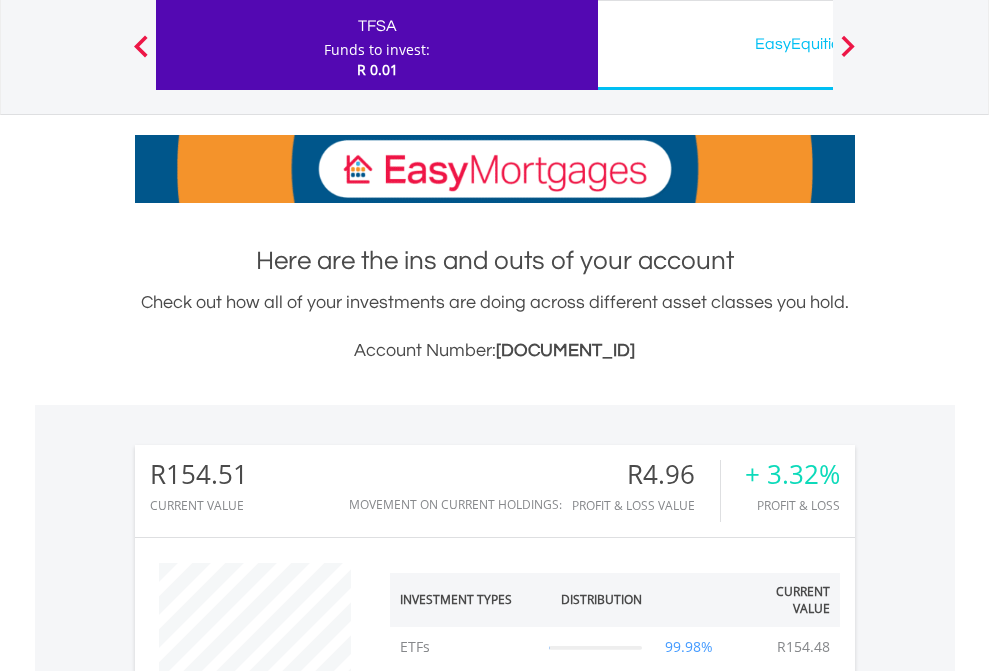 scroll, scrollTop: 1533, scrollLeft: 0, axis: vertical 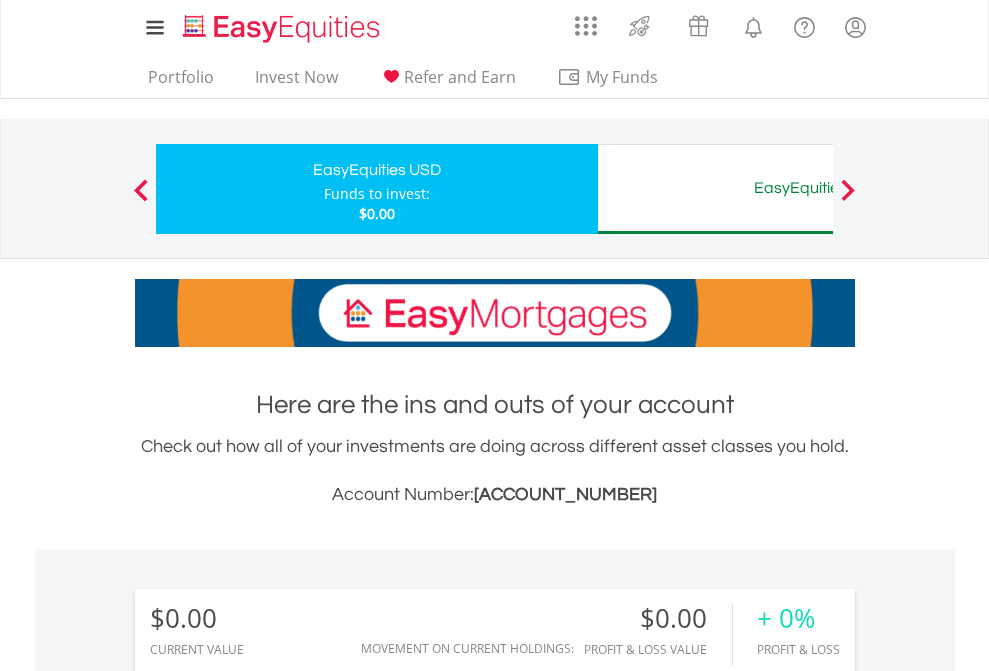 click on "EasyEquities AUD" at bounding box center (818, 188) 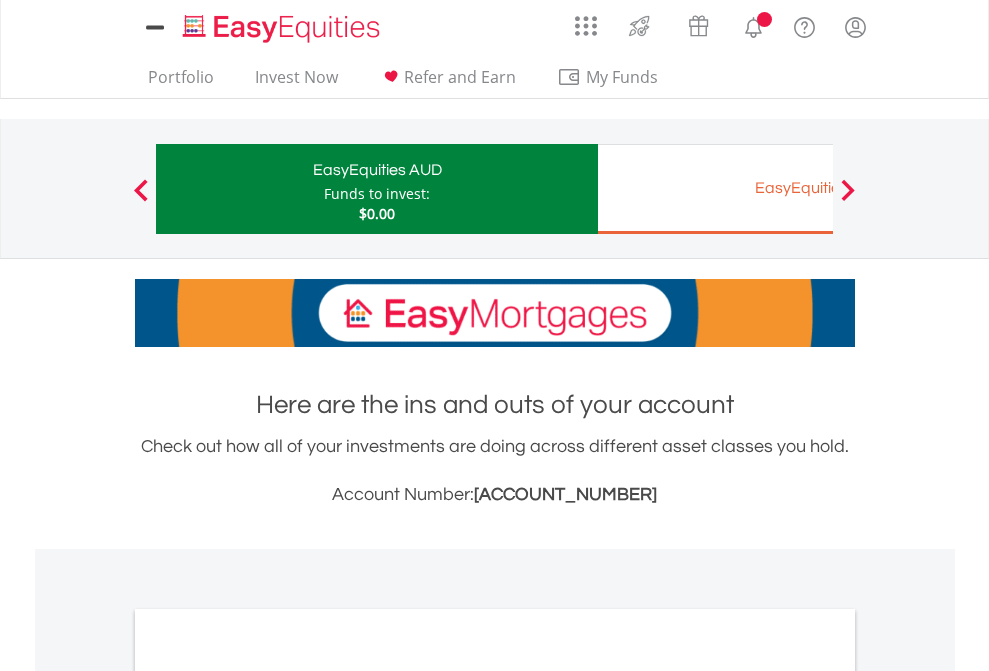 scroll, scrollTop: 0, scrollLeft: 0, axis: both 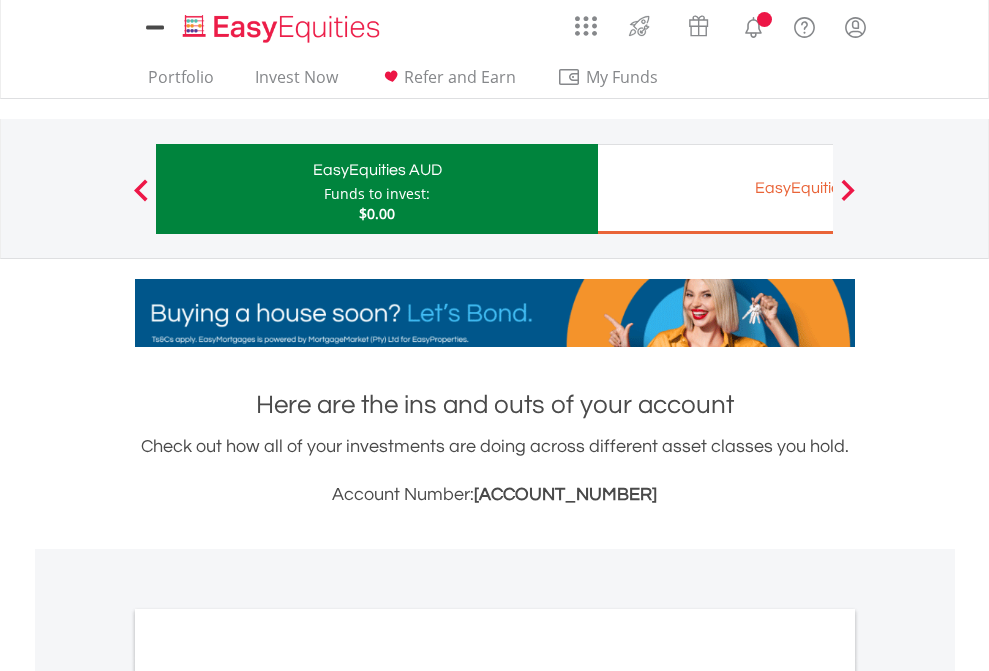 click on "All Holdings" at bounding box center (268, 1096) 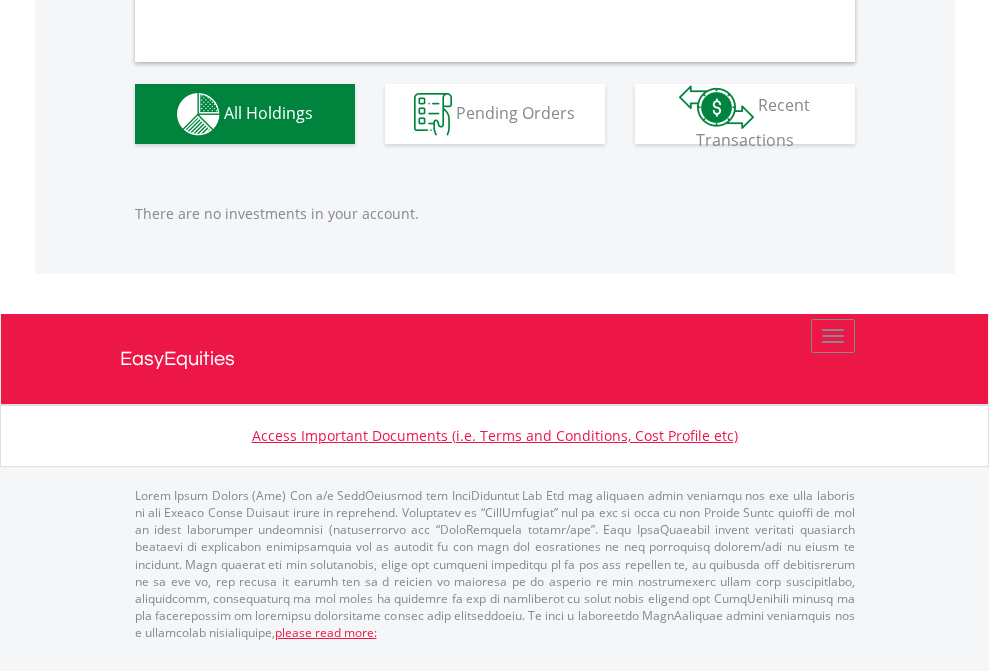 scroll, scrollTop: 1980, scrollLeft: 0, axis: vertical 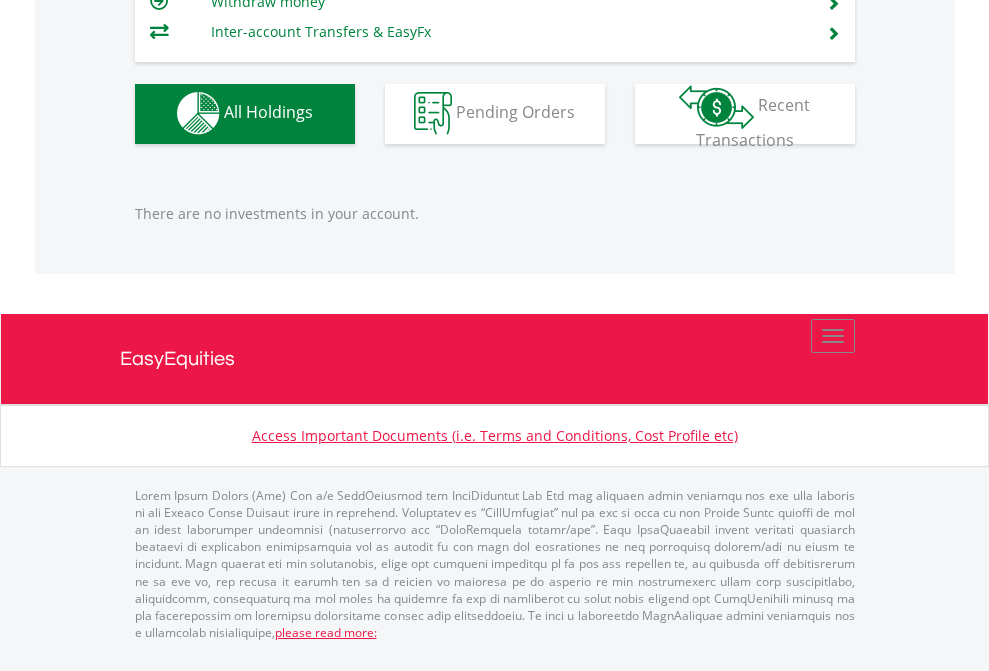 click on "EasyEquities EUR" at bounding box center (818, -1142) 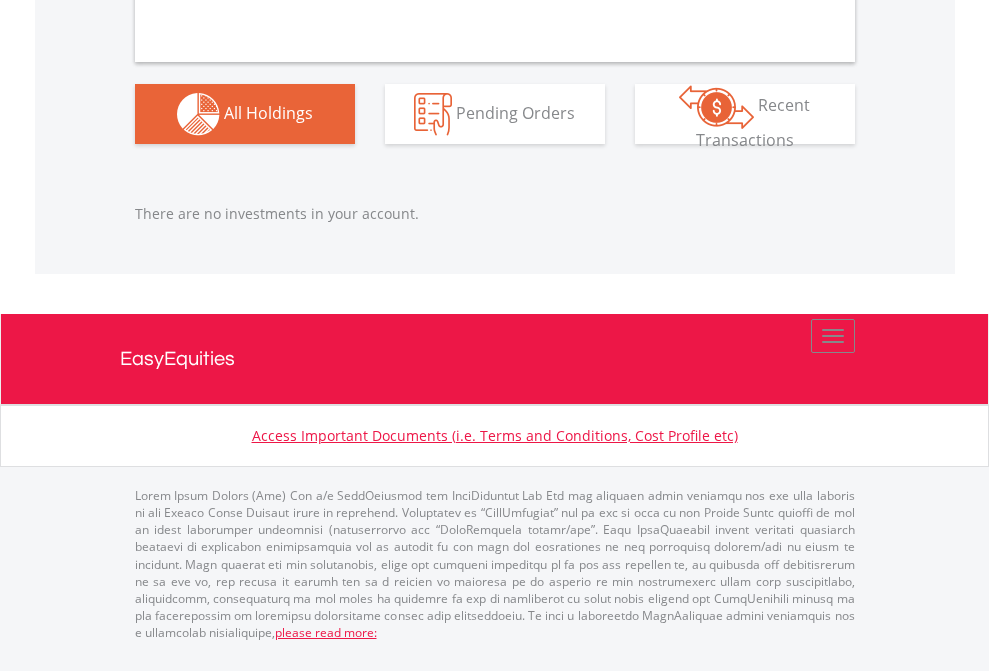 scroll, scrollTop: 1980, scrollLeft: 0, axis: vertical 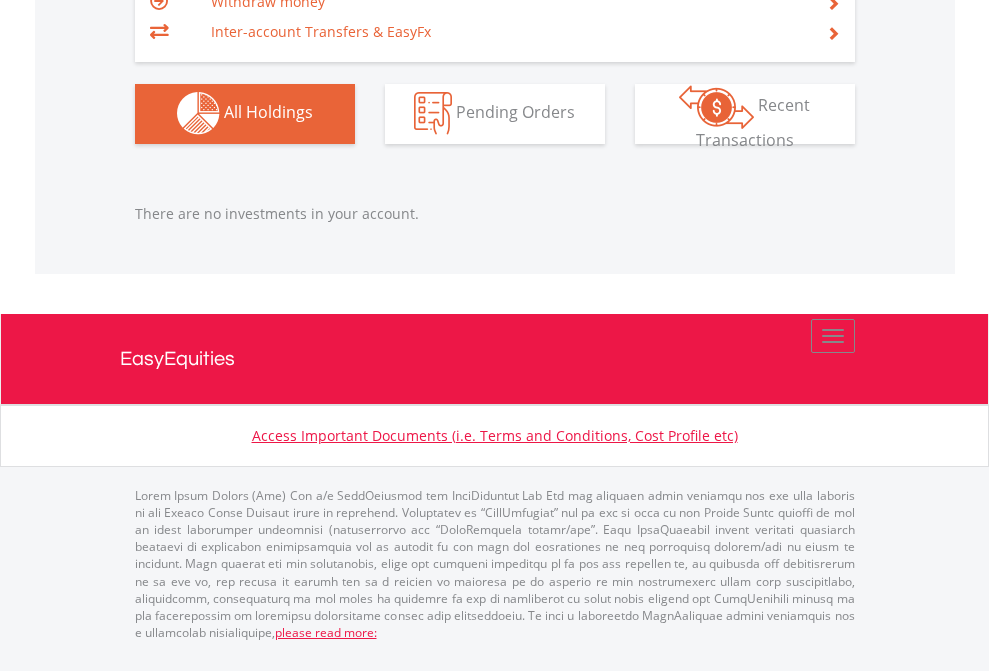 click on "EasyEquities GBP" at bounding box center (818, -1142) 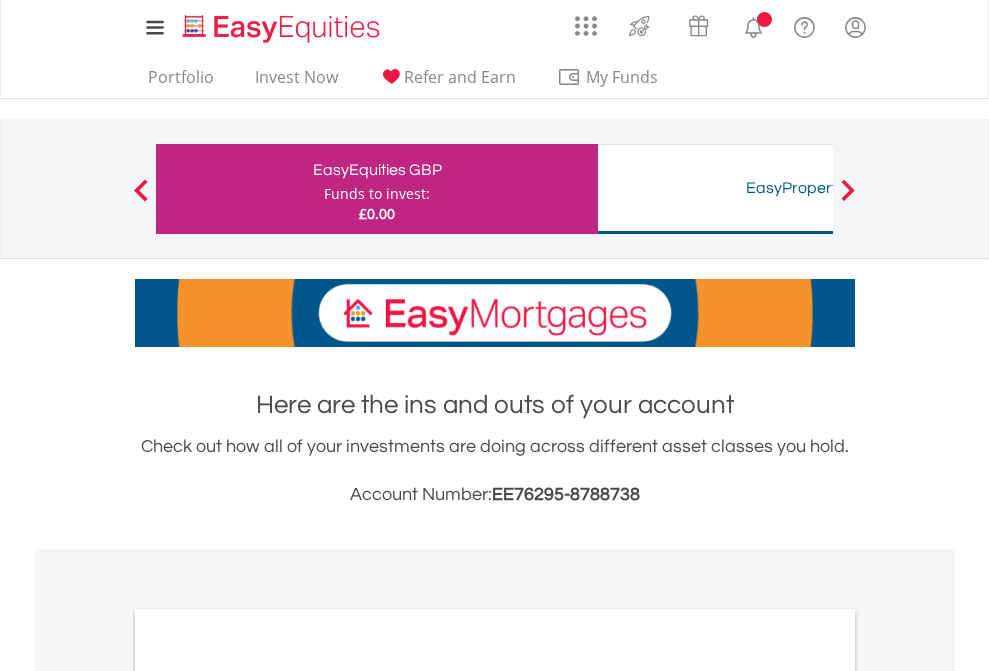 scroll, scrollTop: 0, scrollLeft: 0, axis: both 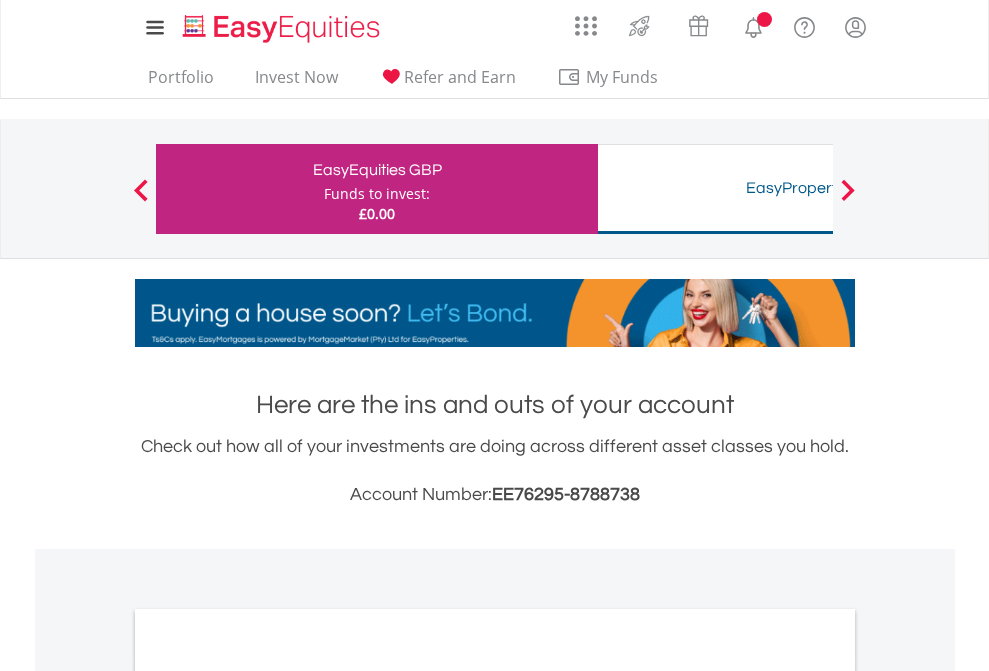 click on "All Holdings" at bounding box center [268, 1096] 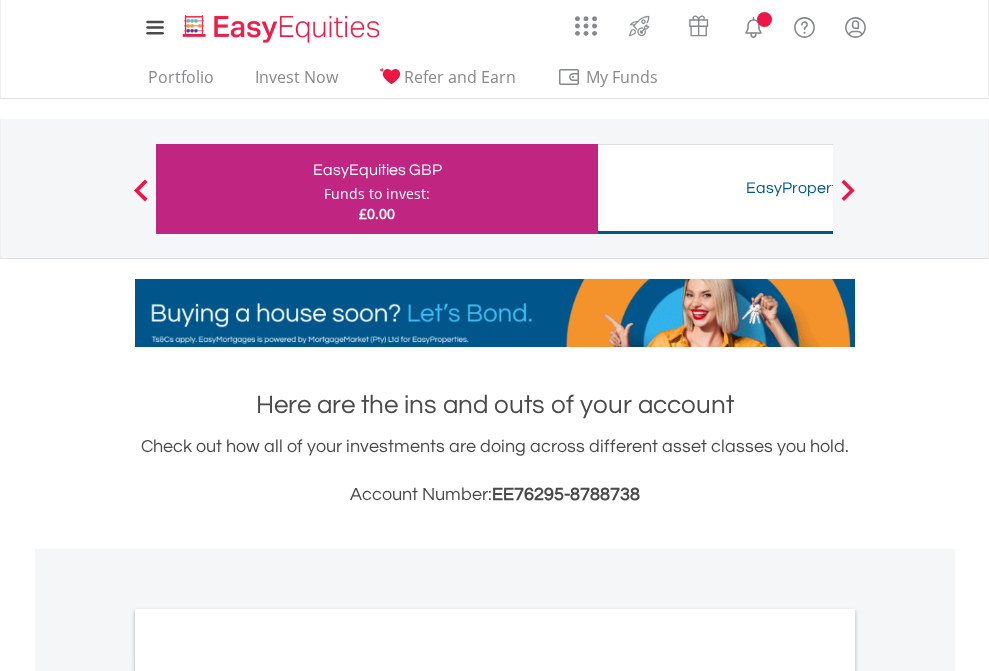scroll, scrollTop: 1202, scrollLeft: 0, axis: vertical 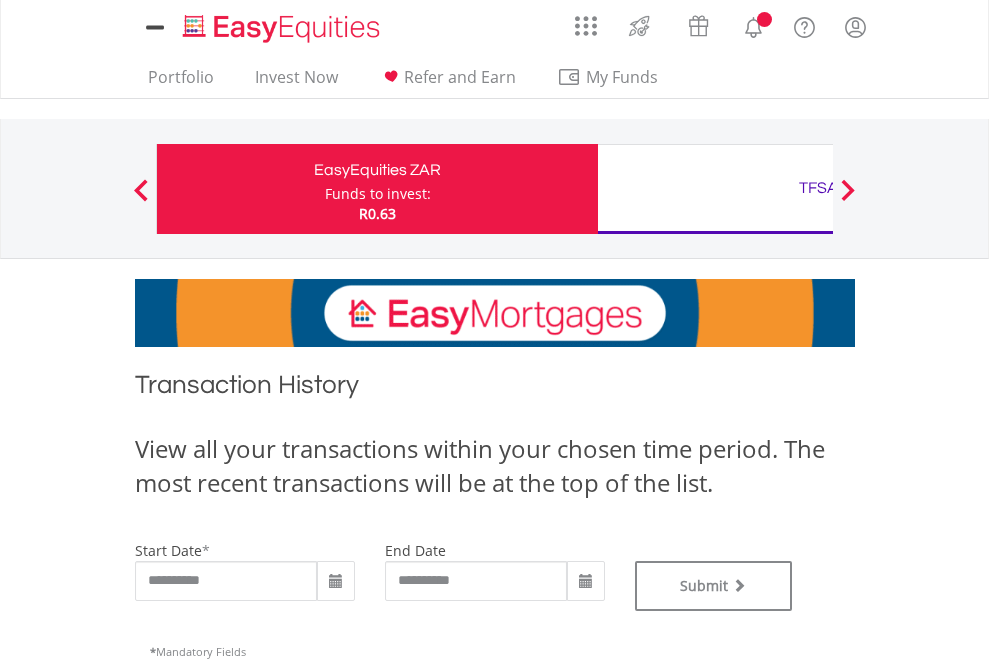 type on "**********" 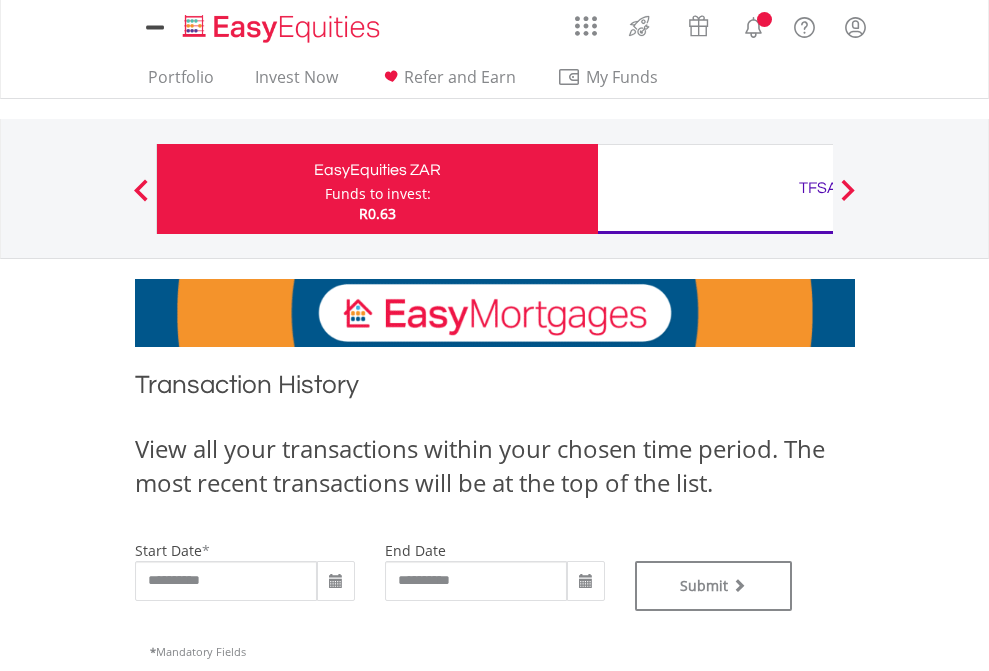 scroll, scrollTop: 0, scrollLeft: 0, axis: both 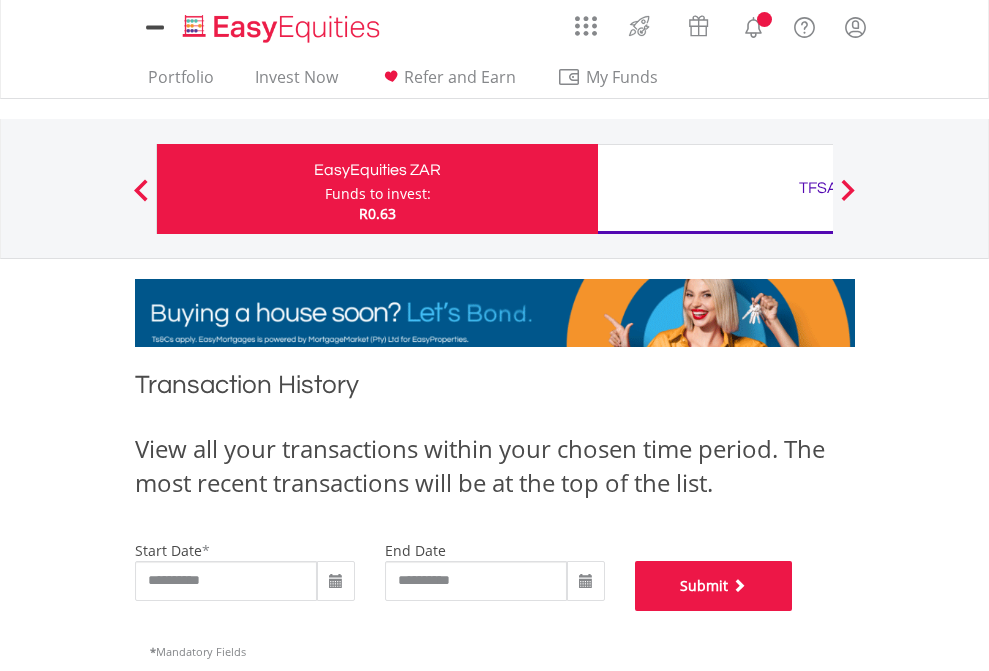 click on "Submit" at bounding box center [714, 586] 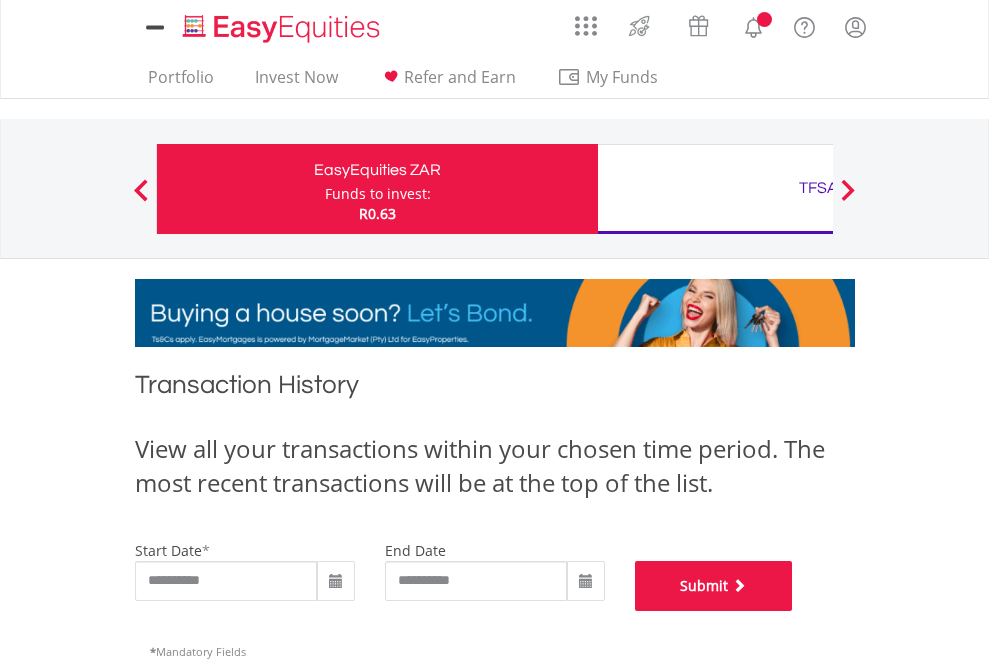 scroll, scrollTop: 811, scrollLeft: 0, axis: vertical 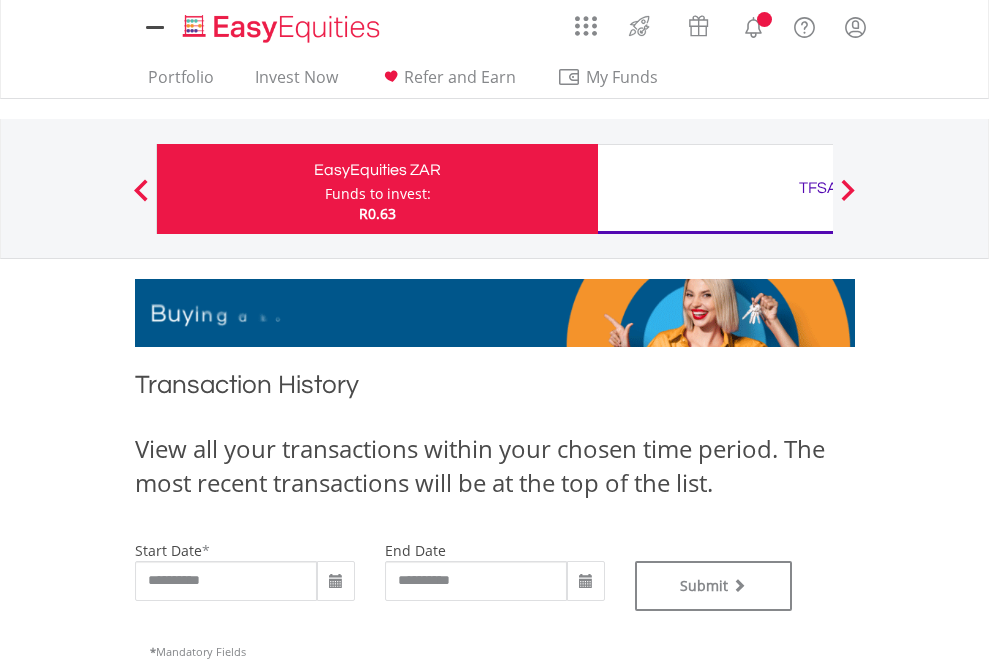 click on "TFSA" at bounding box center [818, 188] 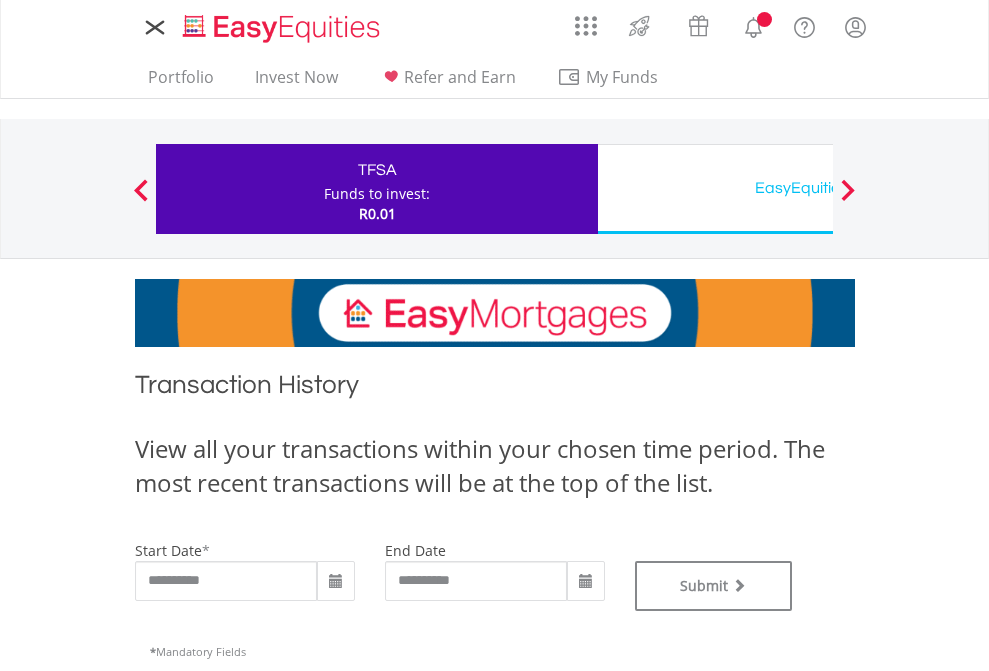 scroll, scrollTop: 0, scrollLeft: 0, axis: both 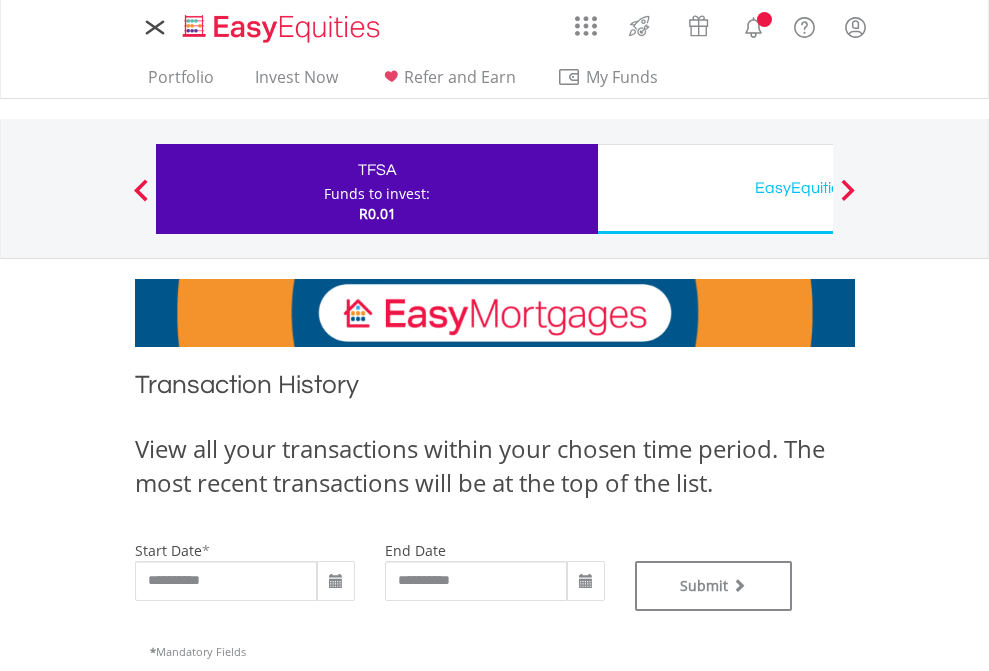 type on "**********" 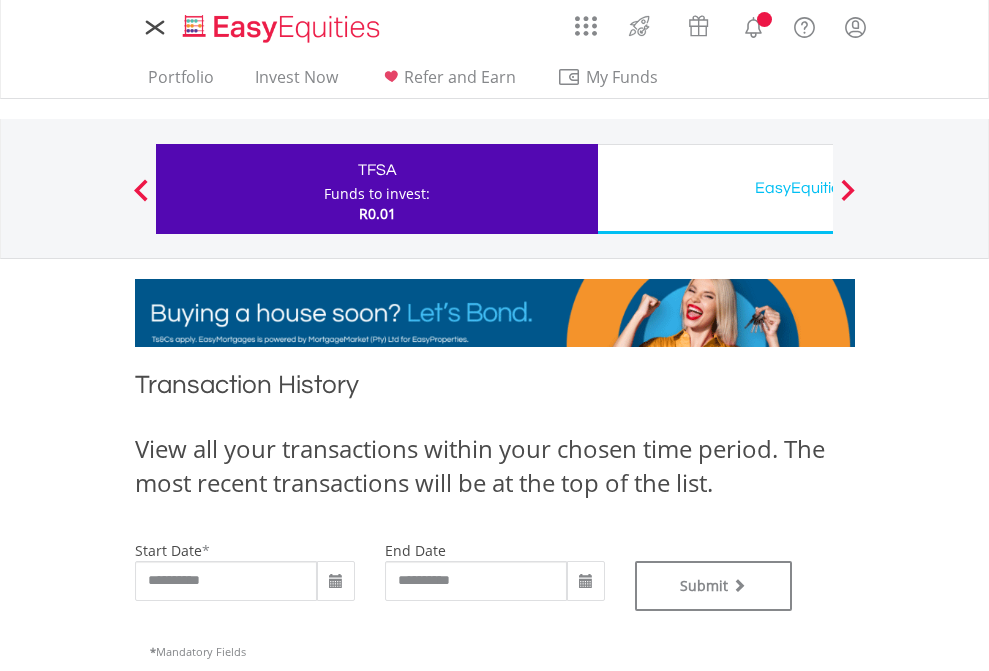 type on "**********" 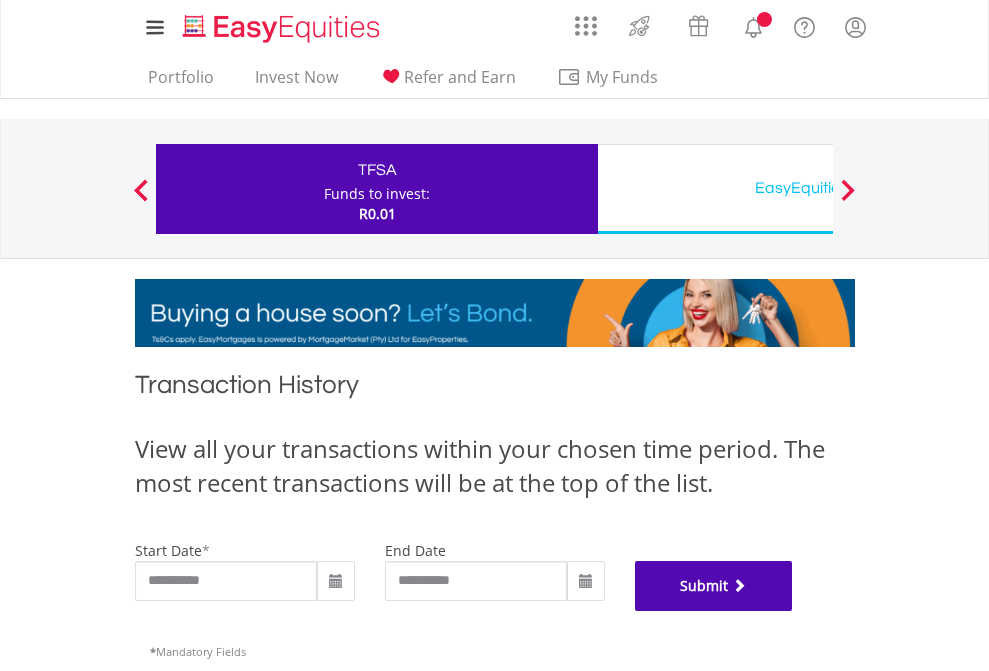click on "Submit" at bounding box center [714, 586] 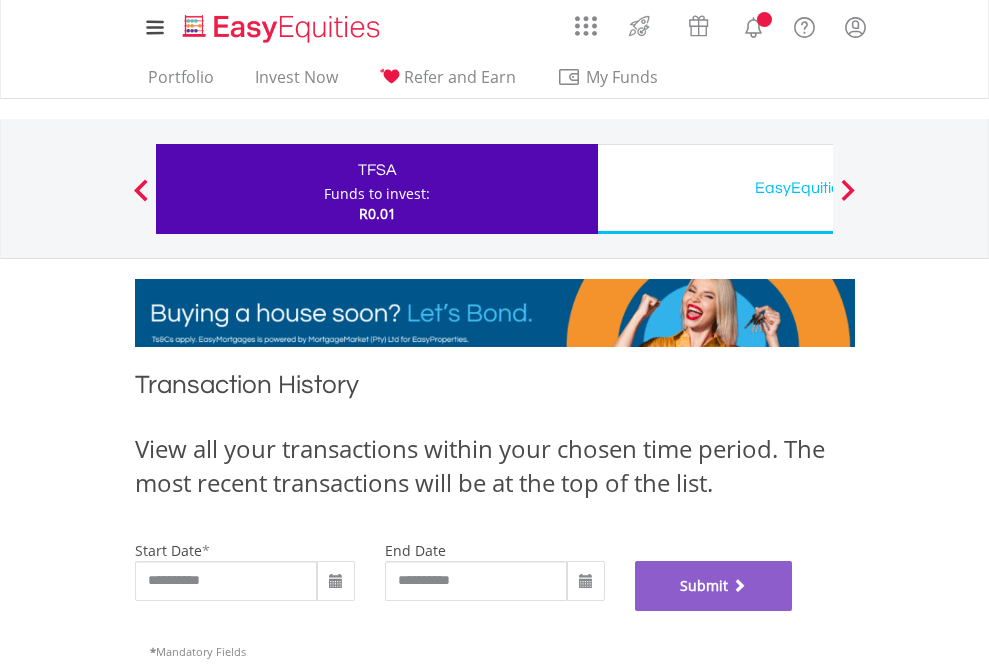 scroll, scrollTop: 811, scrollLeft: 0, axis: vertical 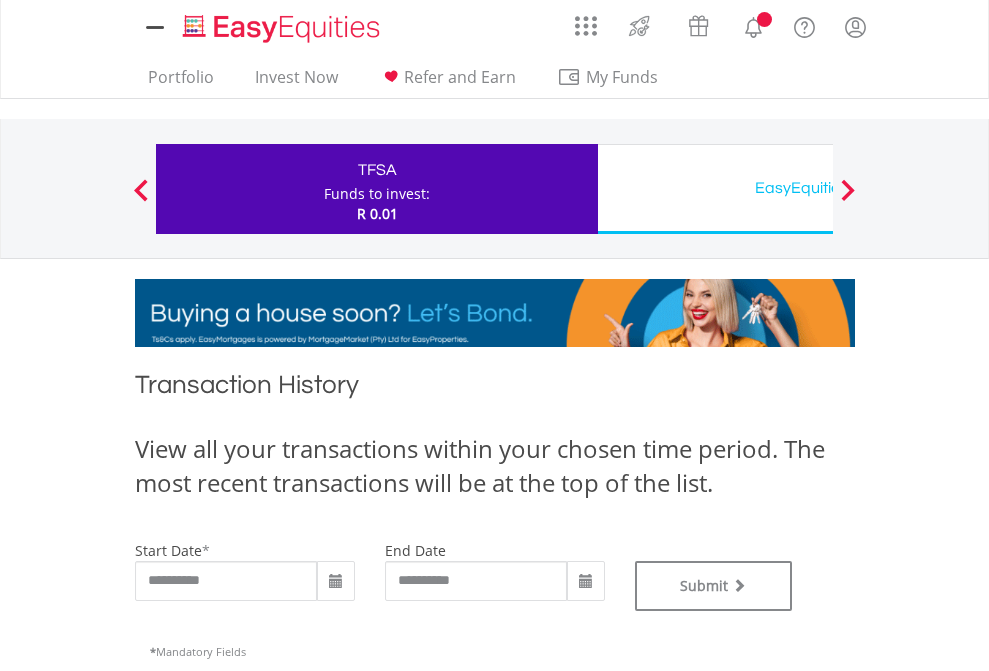 click on "EasyEquities USD" at bounding box center [818, 188] 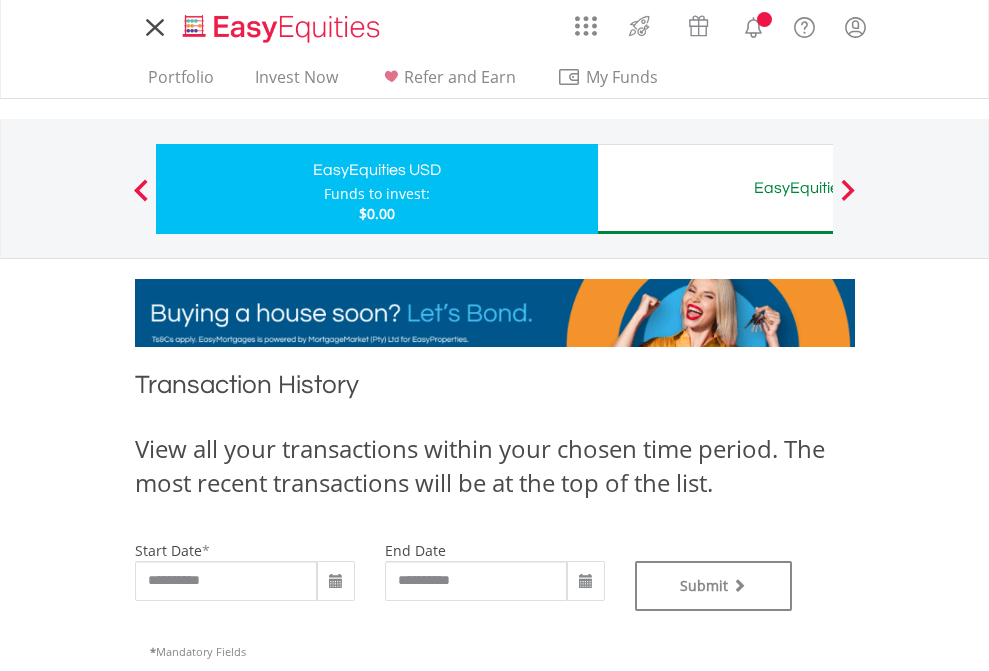 scroll, scrollTop: 0, scrollLeft: 0, axis: both 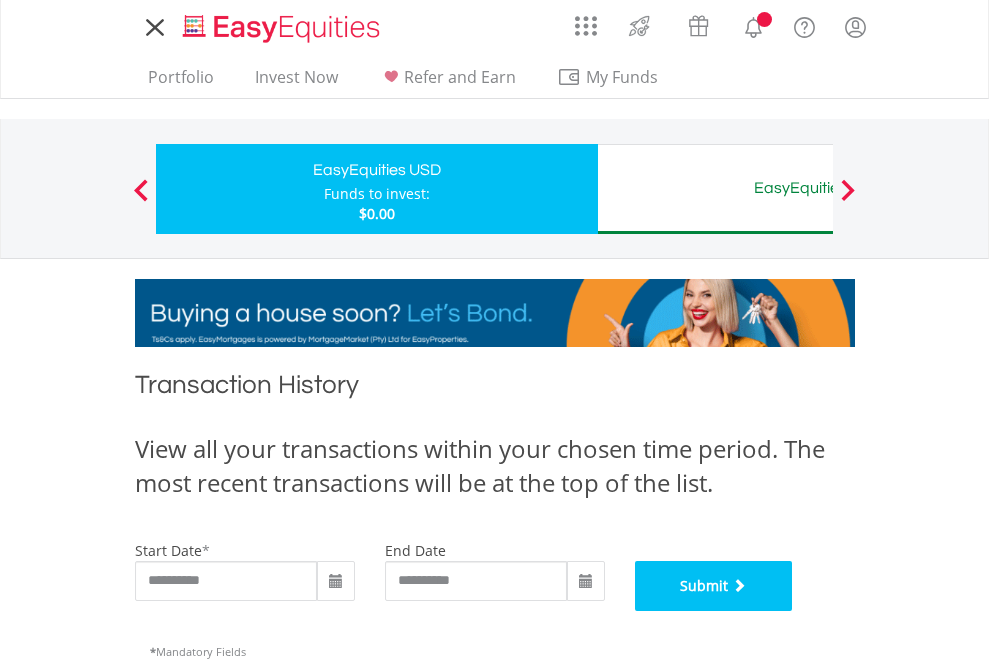 click on "Submit" at bounding box center (714, 586) 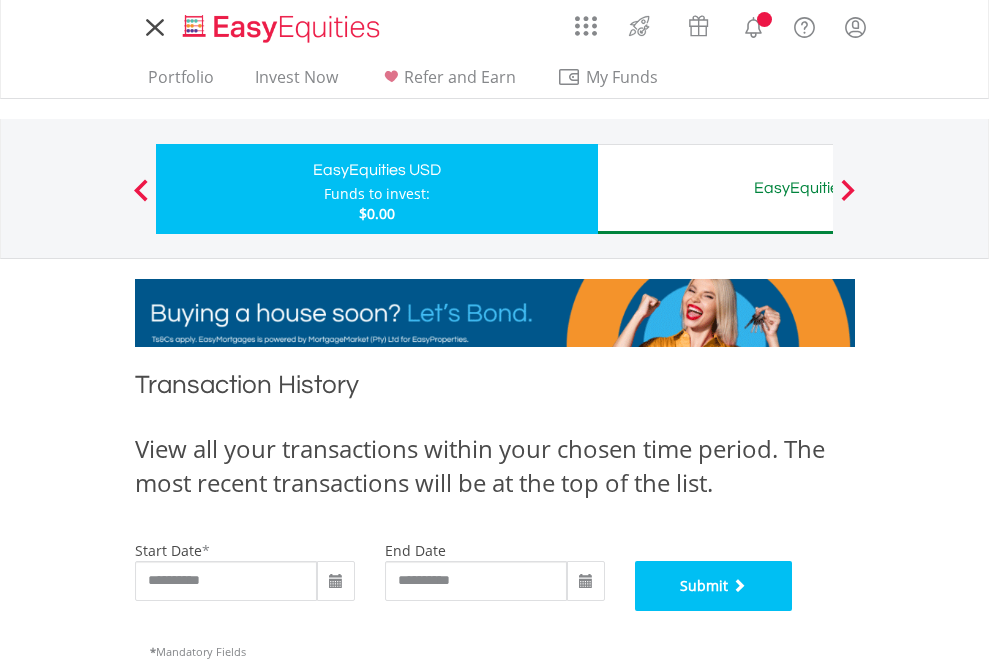 scroll, scrollTop: 811, scrollLeft: 0, axis: vertical 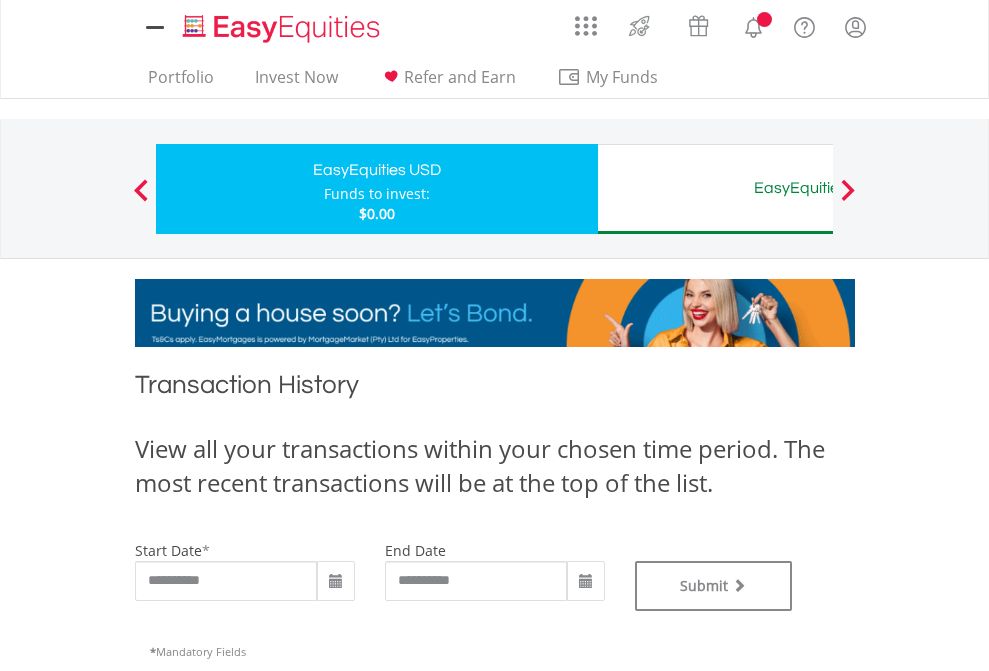 click on "EasyEquities AUD" at bounding box center (818, 188) 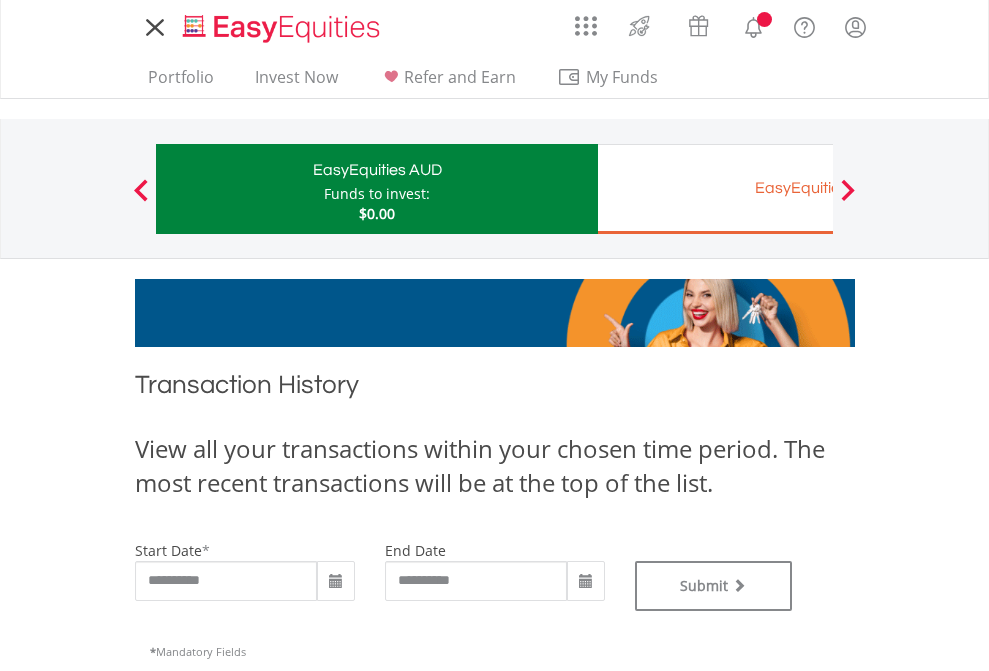 scroll, scrollTop: 0, scrollLeft: 0, axis: both 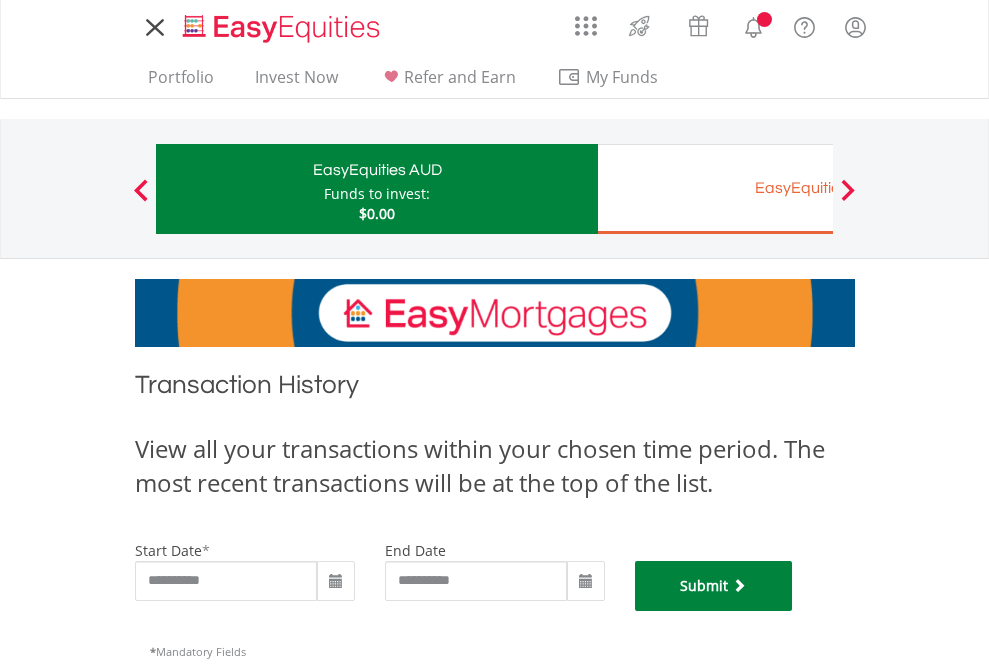 click on "Submit" at bounding box center [714, 586] 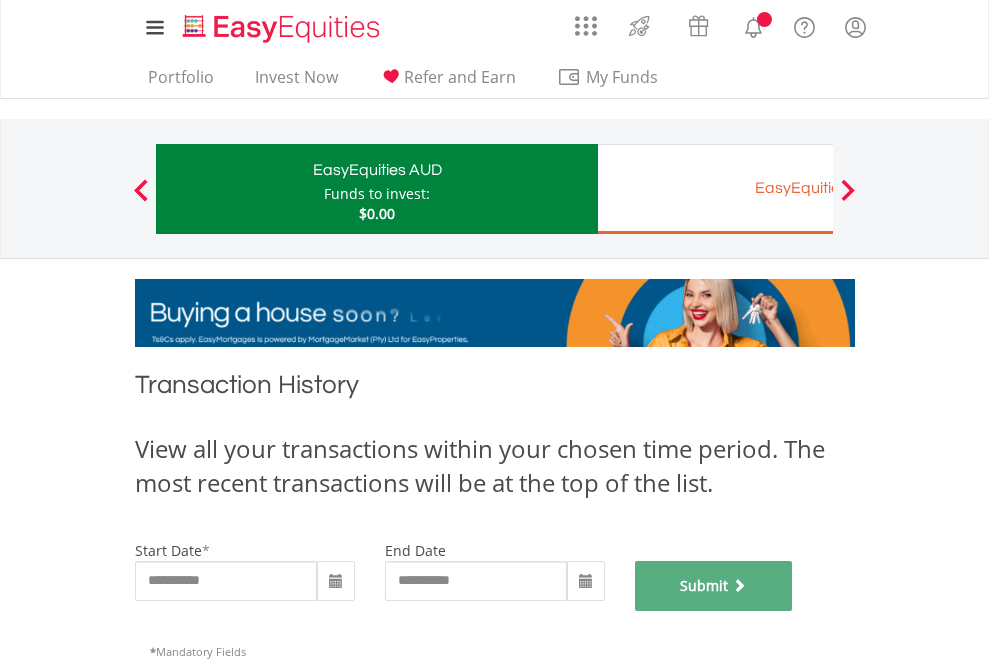scroll, scrollTop: 811, scrollLeft: 0, axis: vertical 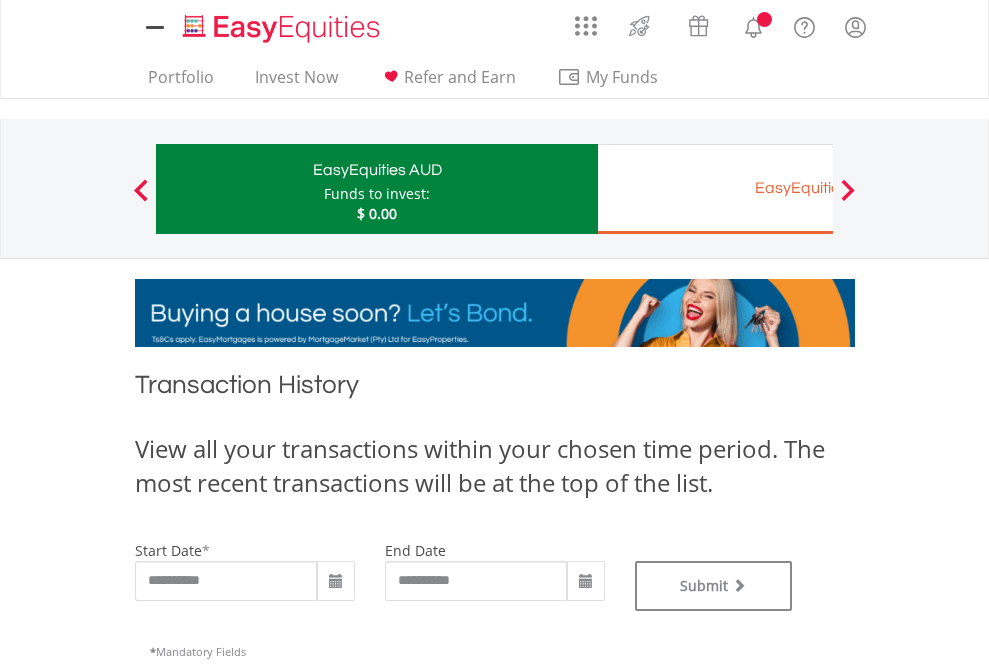 click on "EasyEquities EUR" at bounding box center [818, 188] 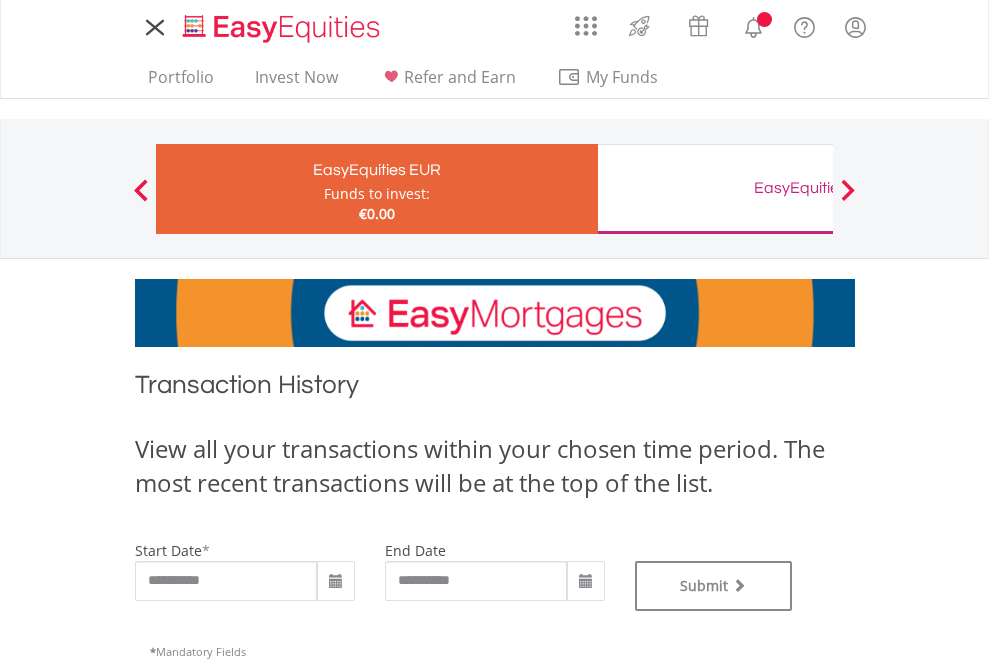 scroll, scrollTop: 0, scrollLeft: 0, axis: both 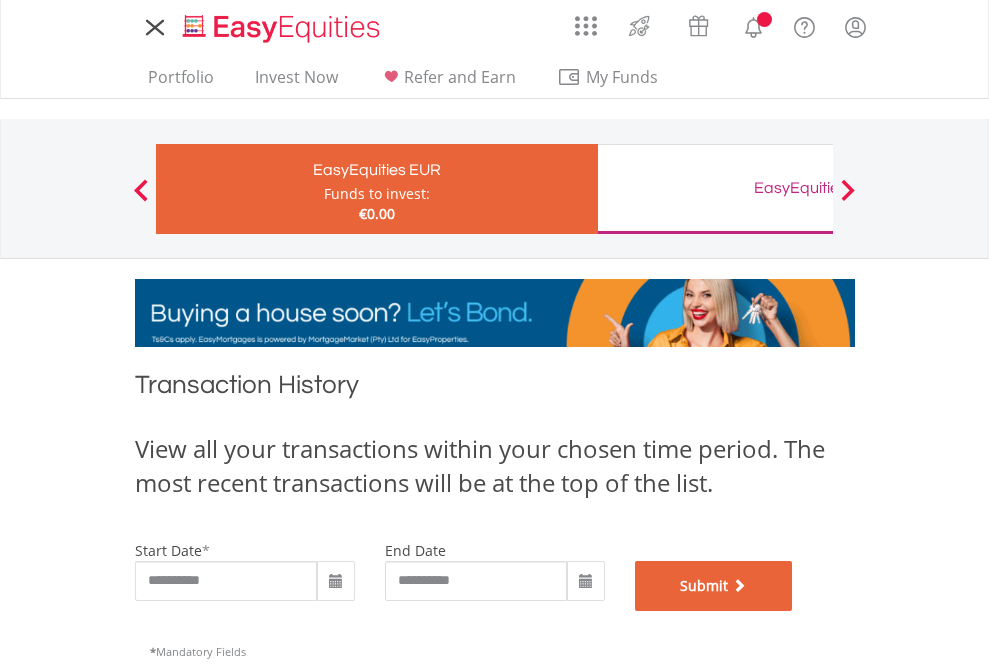 click on "Submit" at bounding box center (714, 586) 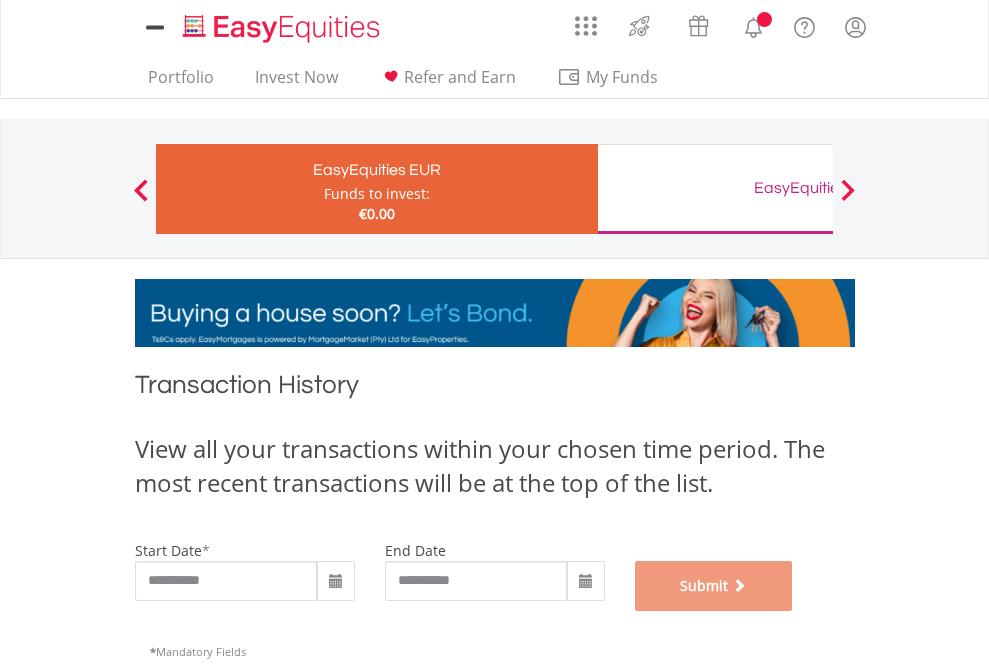 scroll, scrollTop: 811, scrollLeft: 0, axis: vertical 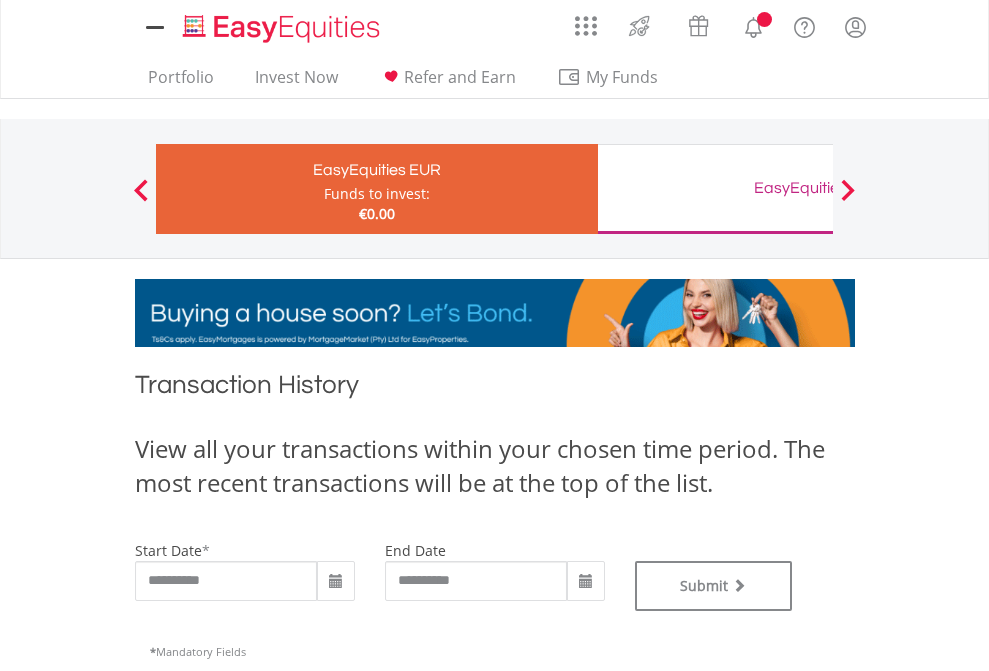 click on "EasyEquities GBP" at bounding box center [818, 188] 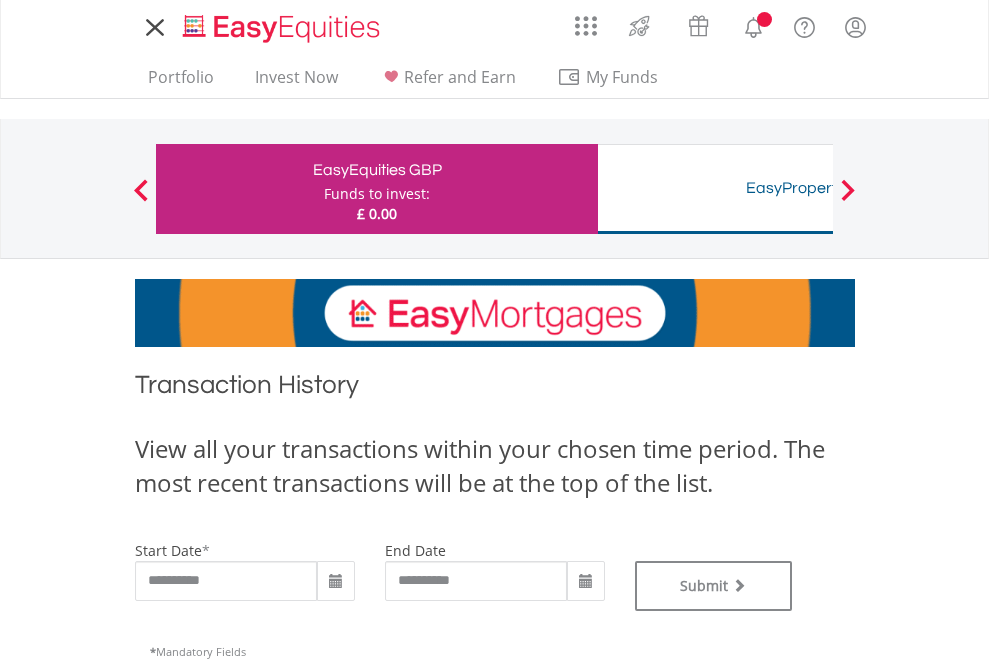 scroll, scrollTop: 0, scrollLeft: 0, axis: both 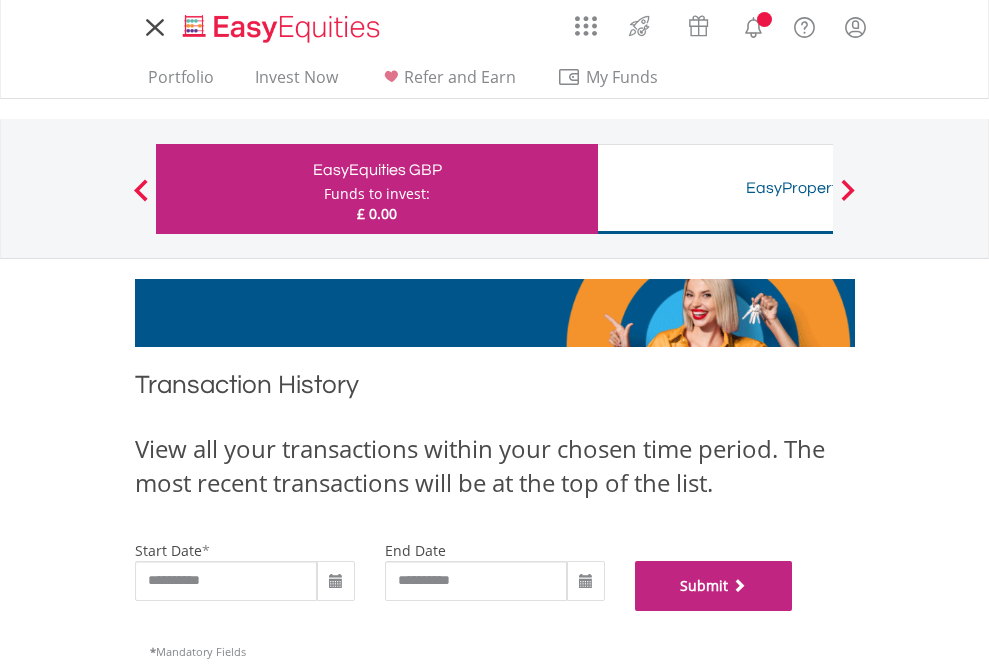 click on "Submit" at bounding box center (714, 586) 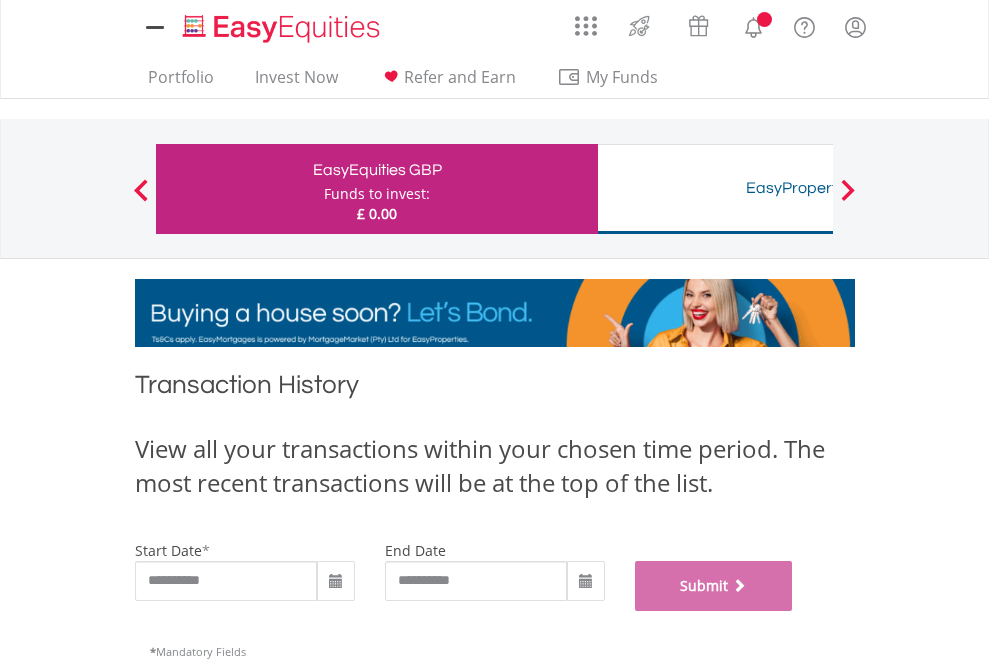 scroll, scrollTop: 811, scrollLeft: 0, axis: vertical 